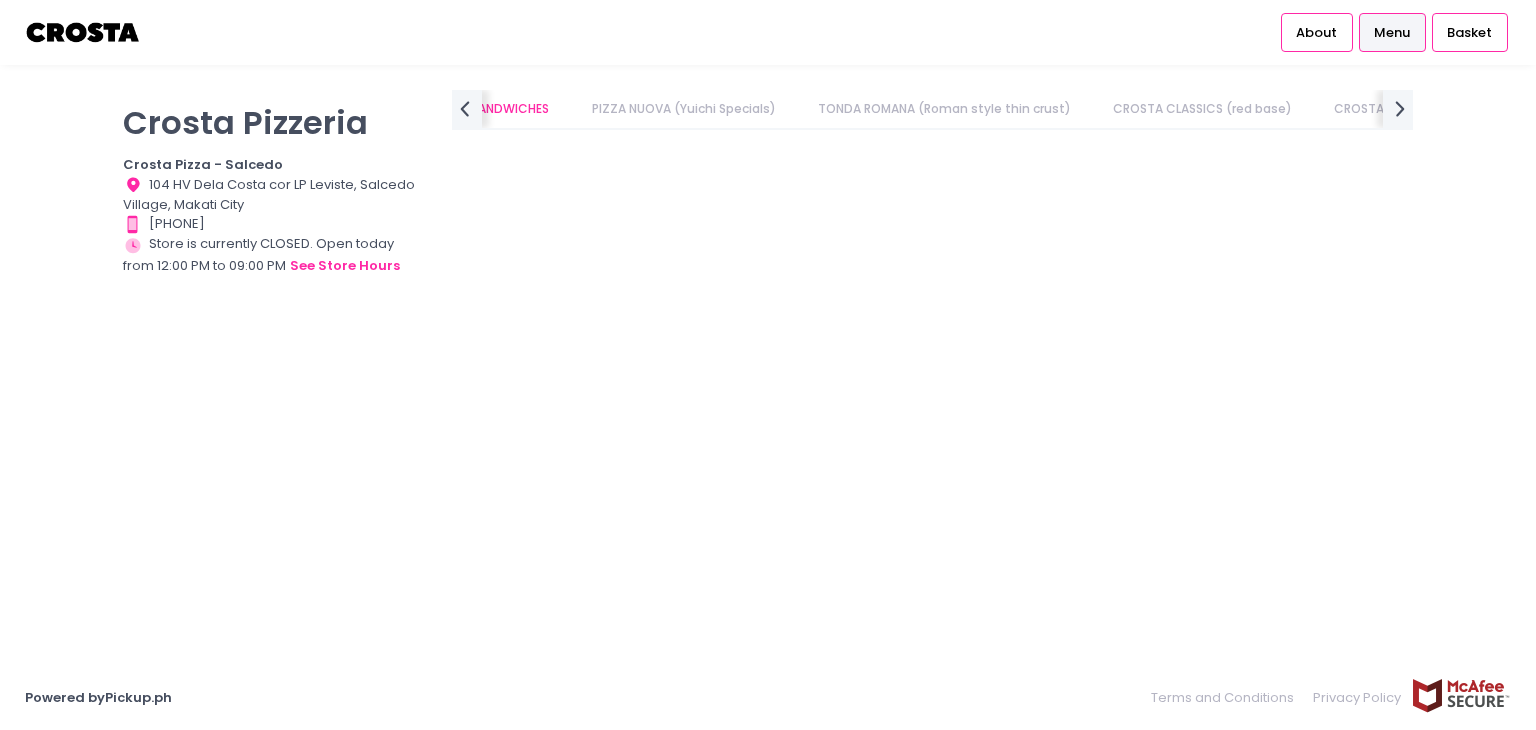 scroll, scrollTop: 0, scrollLeft: 0, axis: both 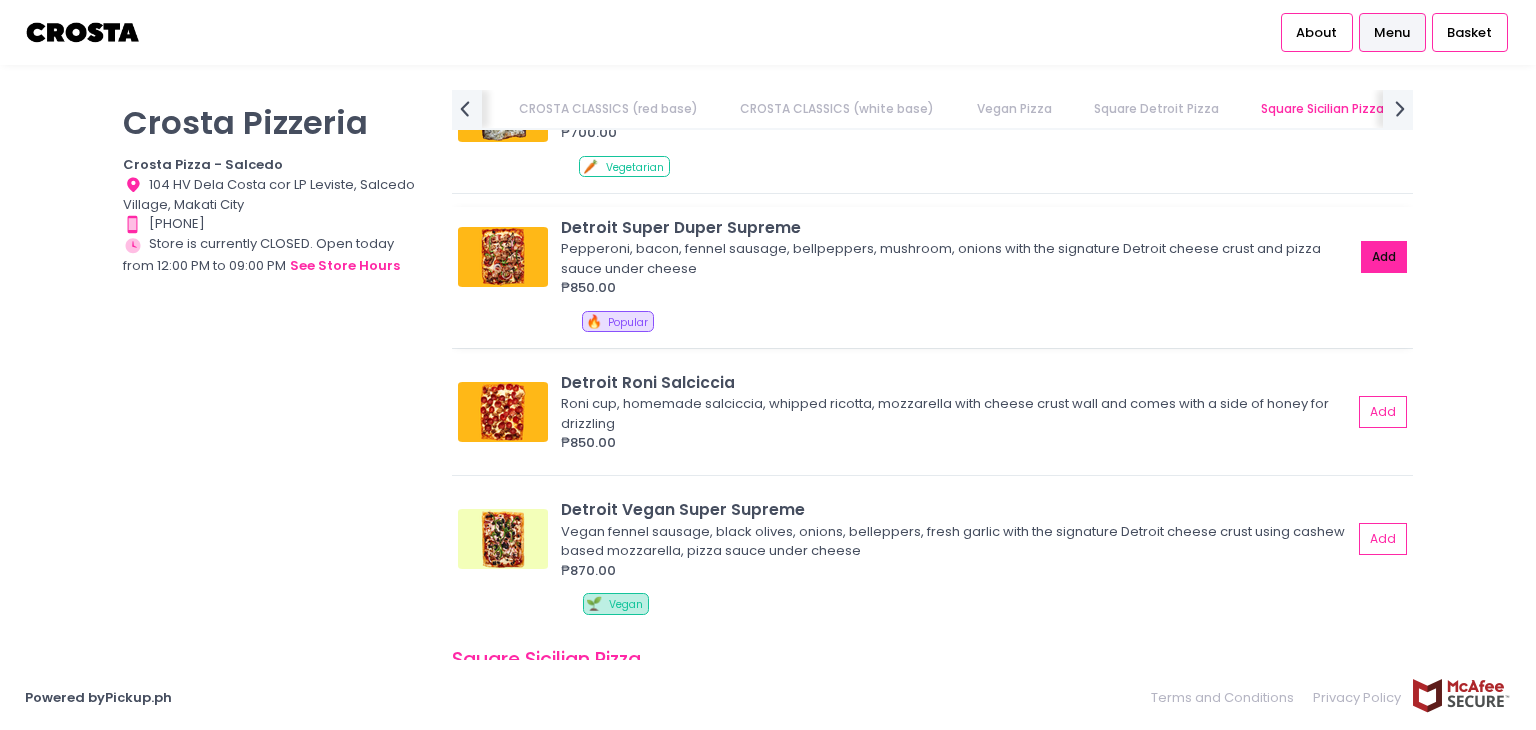 click on "Add" at bounding box center [1384, 257] 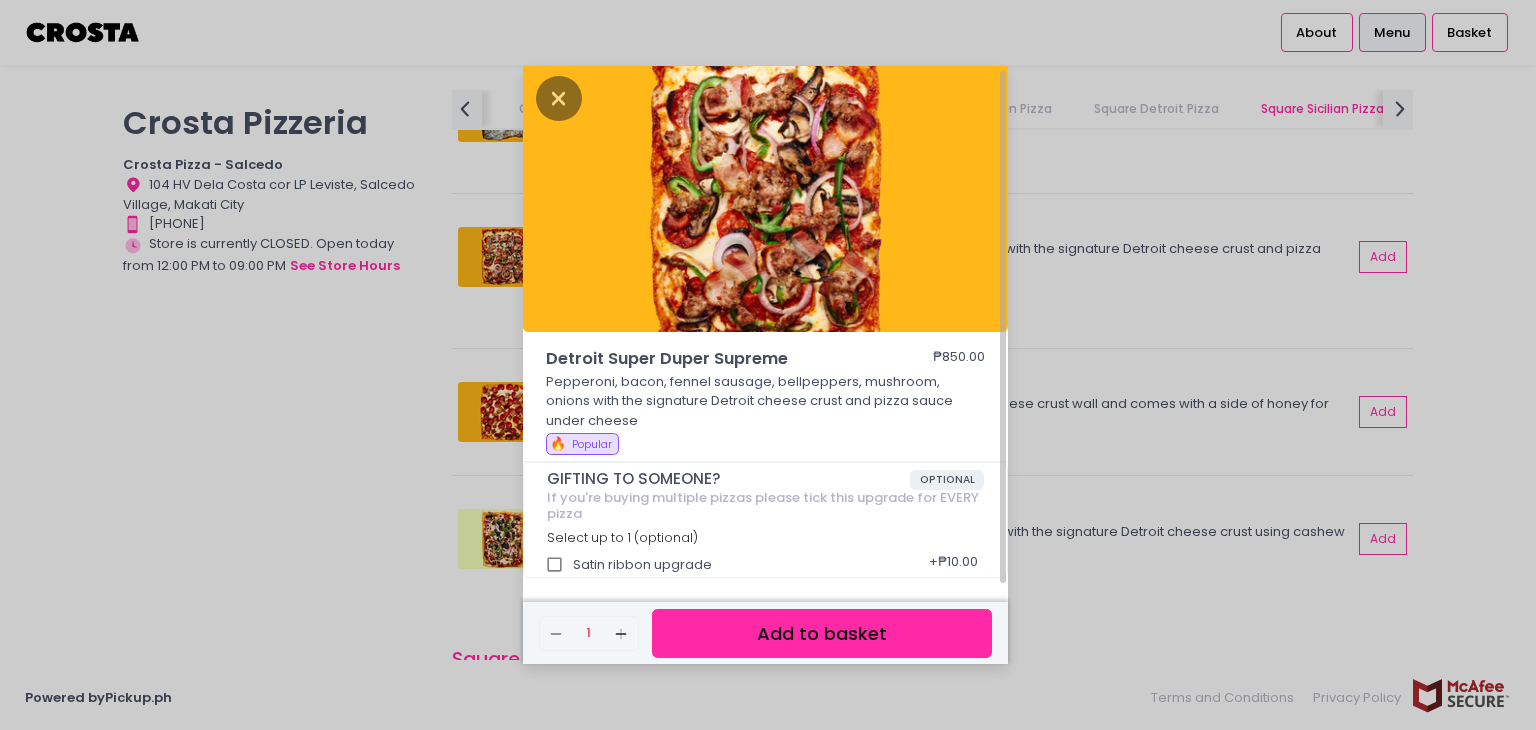 scroll, scrollTop: 6, scrollLeft: 0, axis: vertical 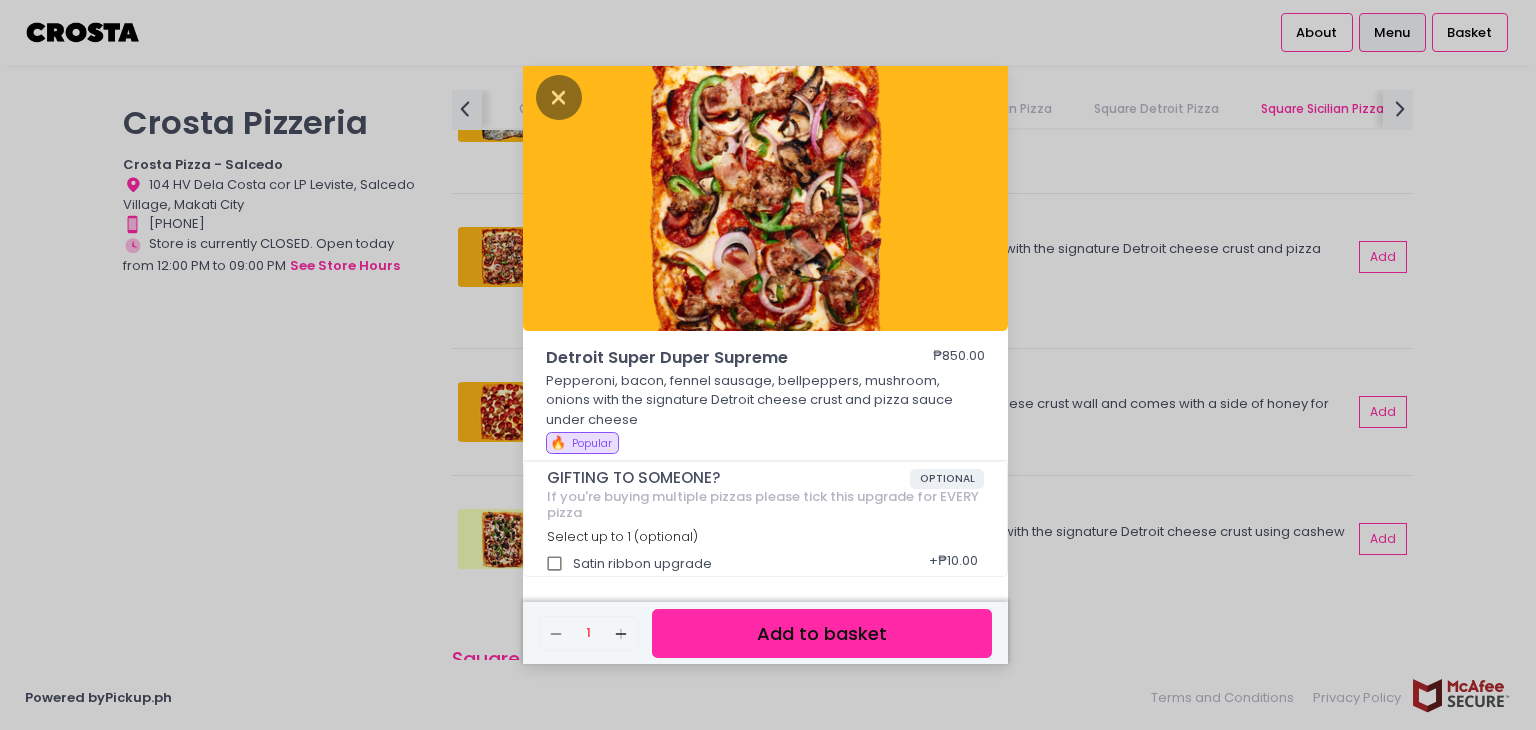 click on "Add to basket" at bounding box center (822, 633) 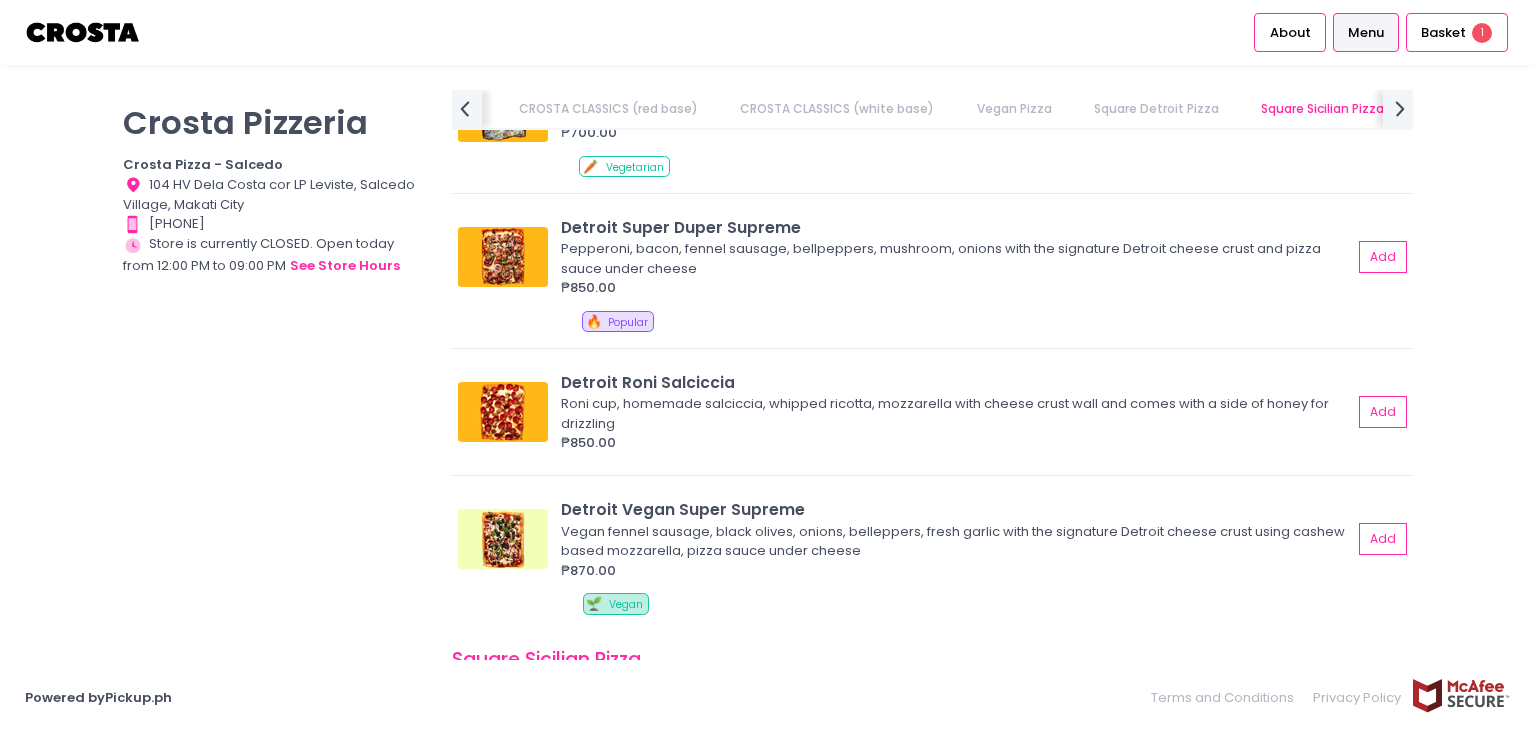 scroll, scrollTop: 5, scrollLeft: 0, axis: vertical 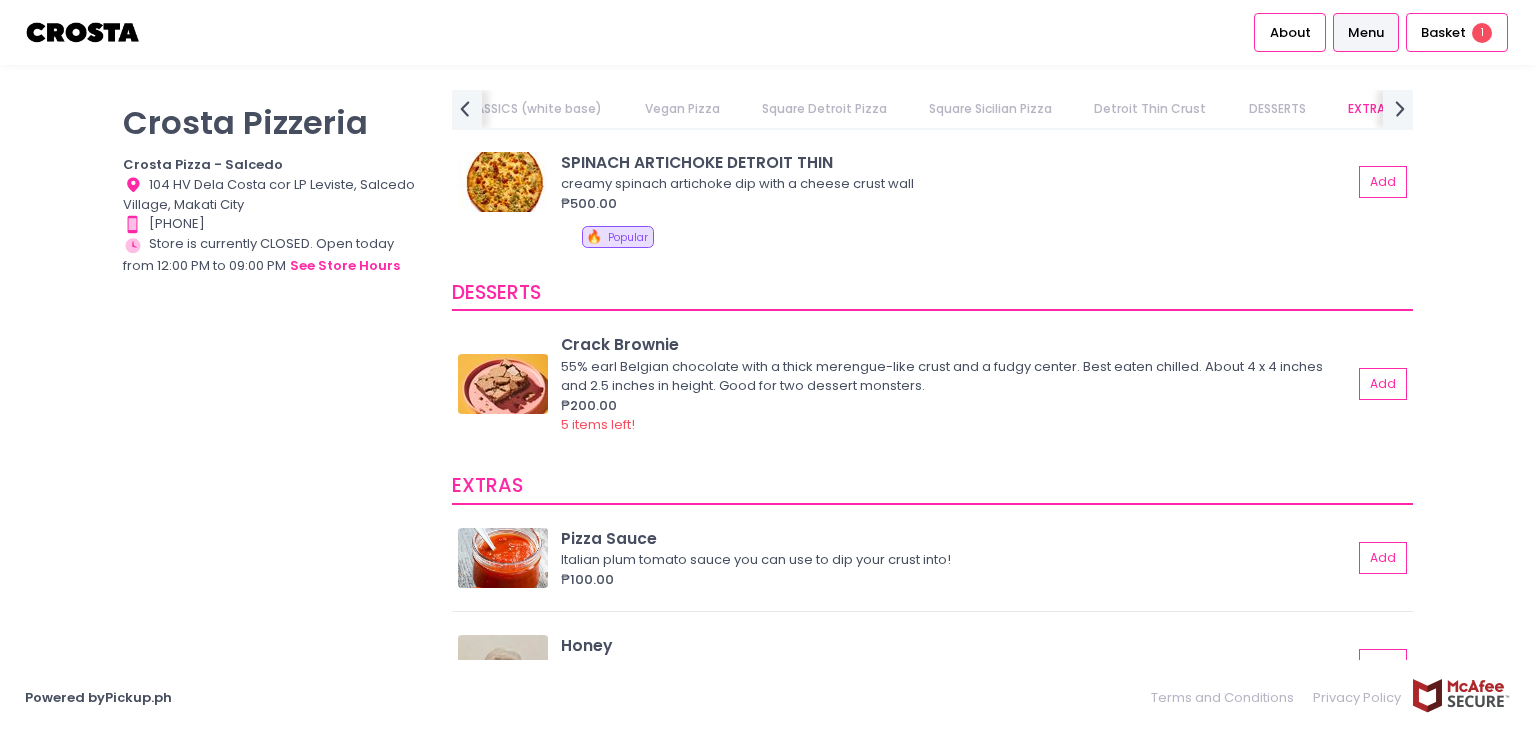 click on "Crosta Pizzeria Crosta Pizza - Salcedo Location Created with Sketch. 104 HV Dela Costa cor LP Leviste, Salcedo Village, [CITY], [STATE] Contact Number Created with Sketch. 0977 284 5636 Store Hours Created with Sketch. Store is currently CLOSED. Open today from 12:00 PM to 09:00 PM see store hours SANDWICHES PIZZA NUOVA (Yuichi Specials) TONDA ROMANA (Roman style thin crust) CROSTA CLASSICS (red base) CROSTA CLASSICS (white base) Vegan Pizza Square Detroit Pizza Square Sicilian Pizza Detroit Thin Crust DESSERTS EXTRAS DRINKS prev Created with Sketch. next Created with Sketch. Square Sicilian Pizza THE WAP (White Ass Pizza) UNAVAILABLE Whipped ricotta, mozzarella, cracked black pepper (comes with a side of pizza sauce for dipping) ₱800.00 🔥 Popular VODKA SICILIAN UNAVAILABLE creamy tomato vodka sauce, whipped ricotta ₱700.00 RONI SICILIAN UNAVAILABLE Cute cupping pepperonis, homemade Italian plum tomato sauce, mozza
₱900.00 🔥 Popular BIG RED SICILIAN UNAVAILABLE ₱500.00" at bounding box center [768, 365] 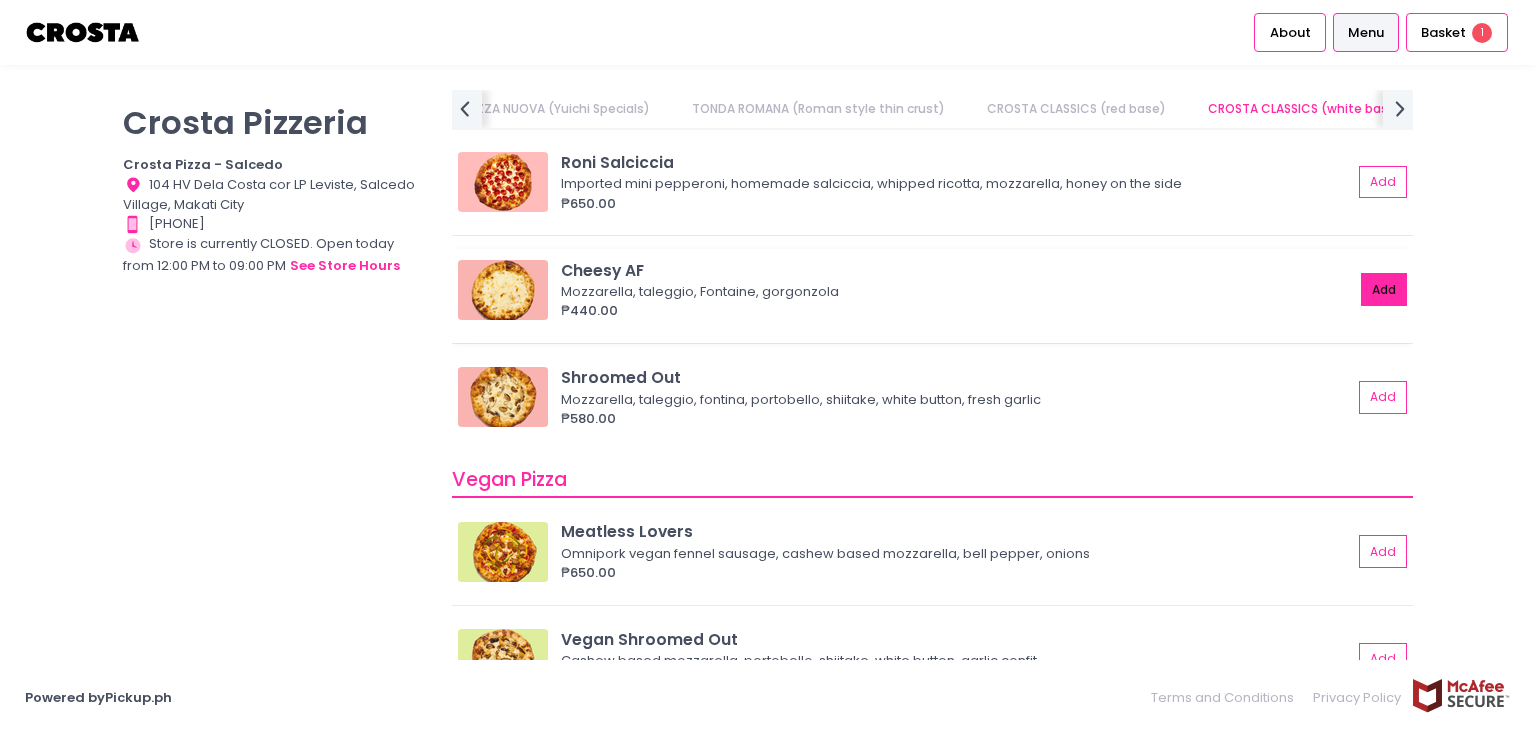 click on "Add" at bounding box center [1384, 289] 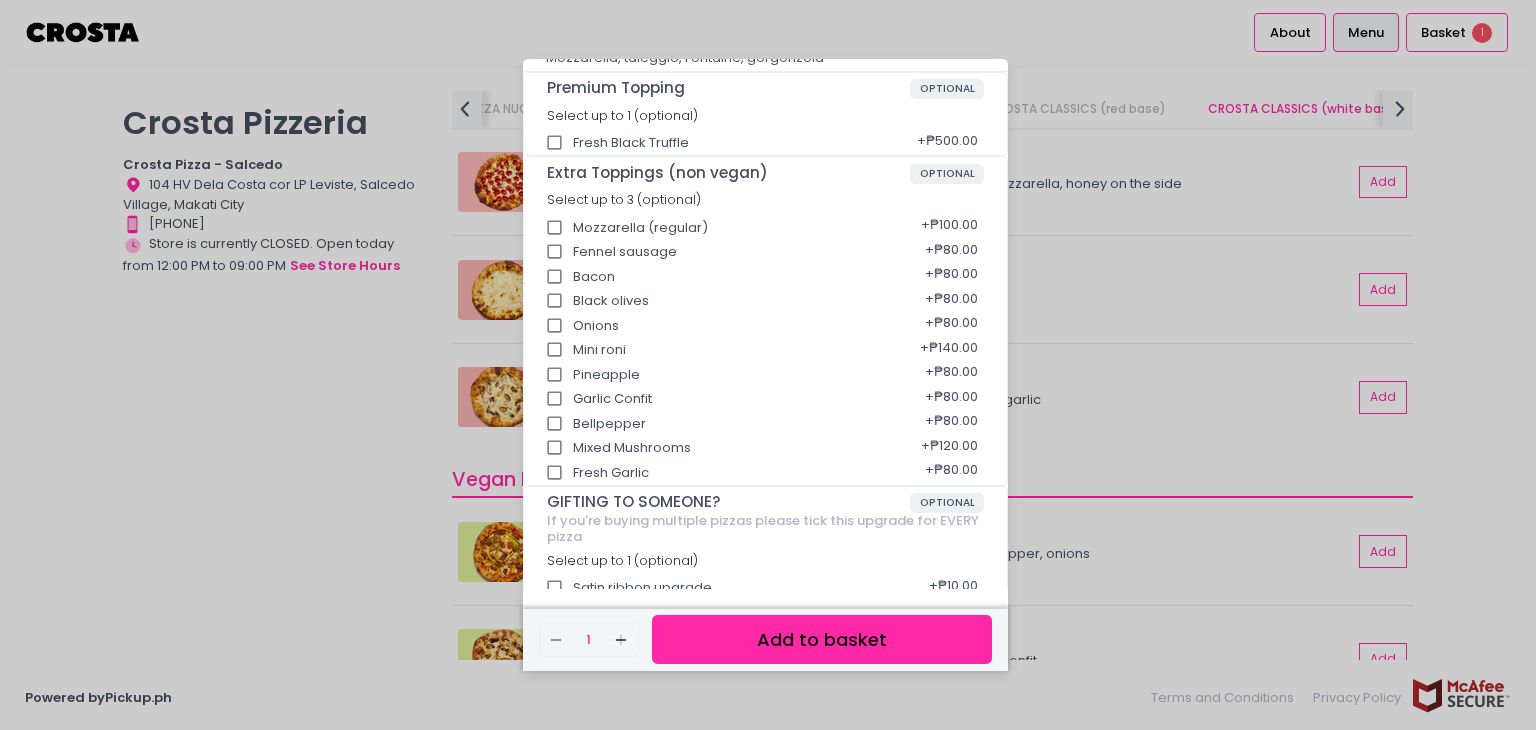 click on "Add to basket" at bounding box center (822, 639) 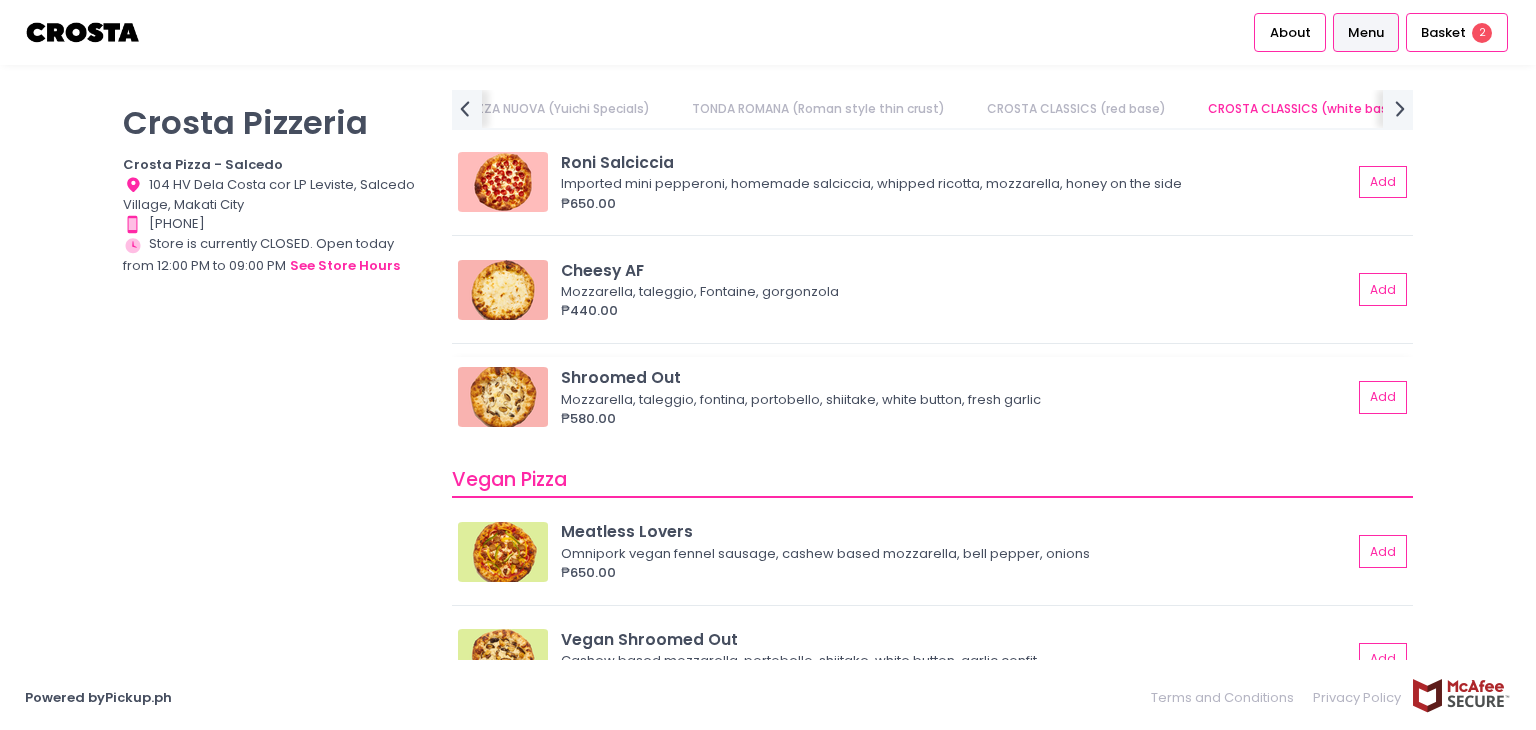 scroll, scrollTop: 1500, scrollLeft: 0, axis: vertical 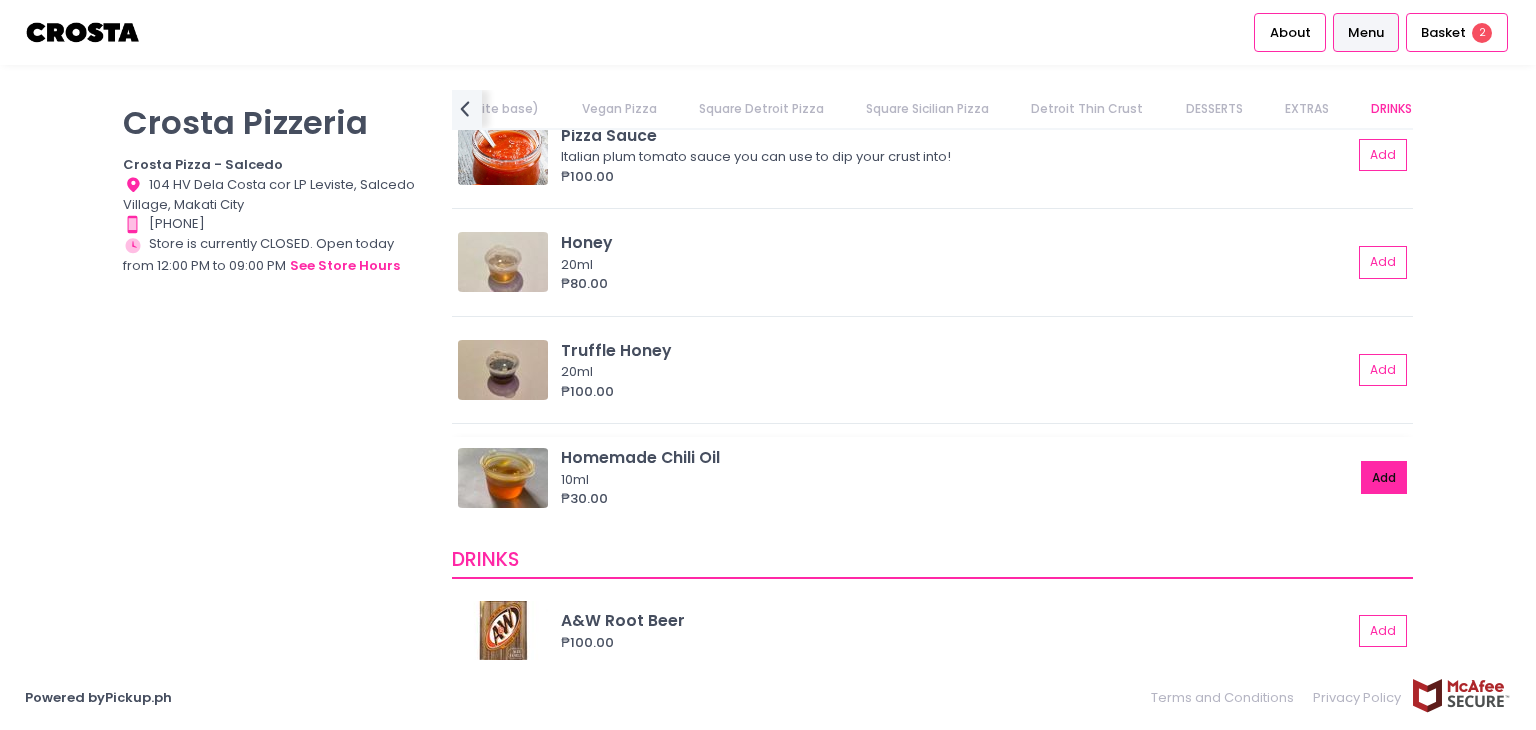 click on "Add" at bounding box center (1384, 477) 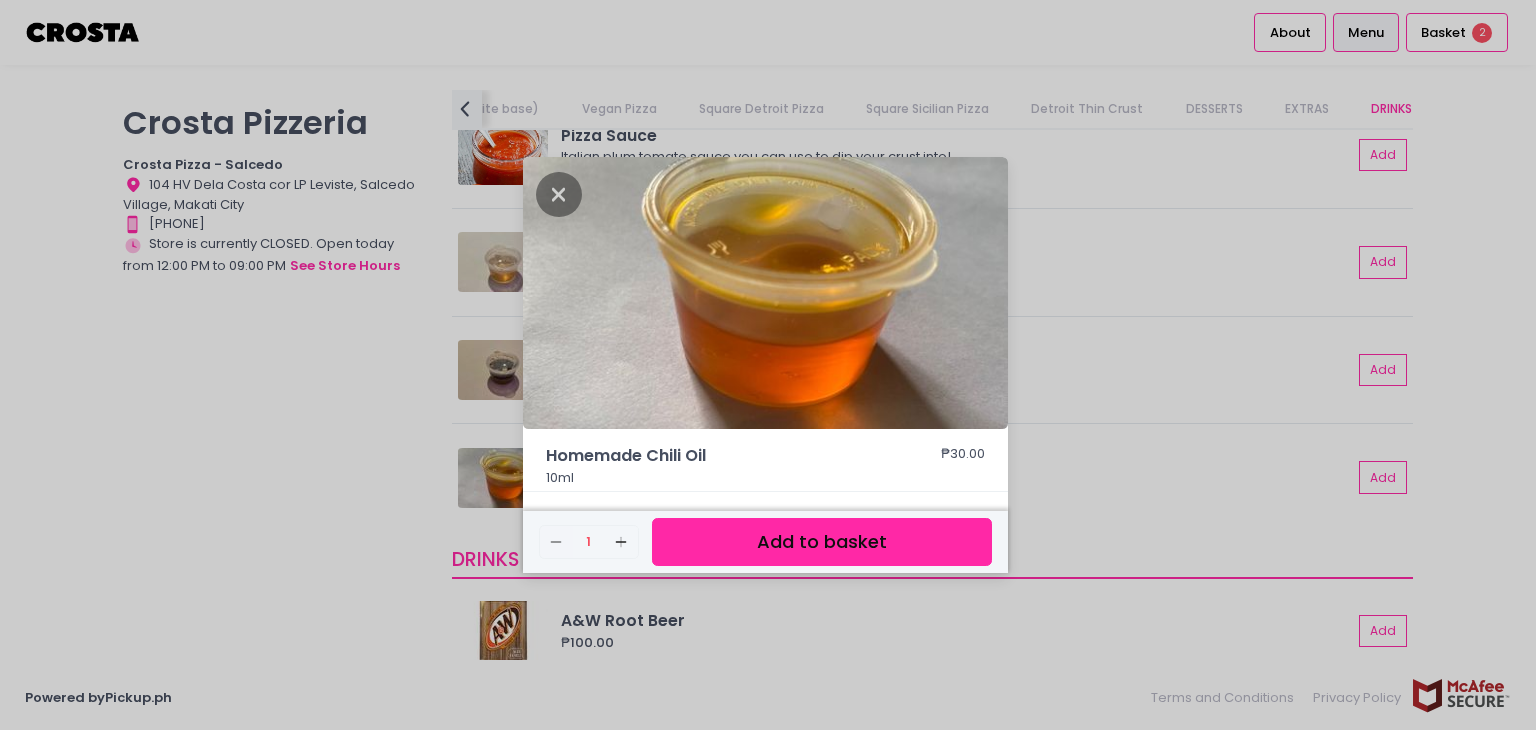 click on "Add to basket" at bounding box center (822, 542) 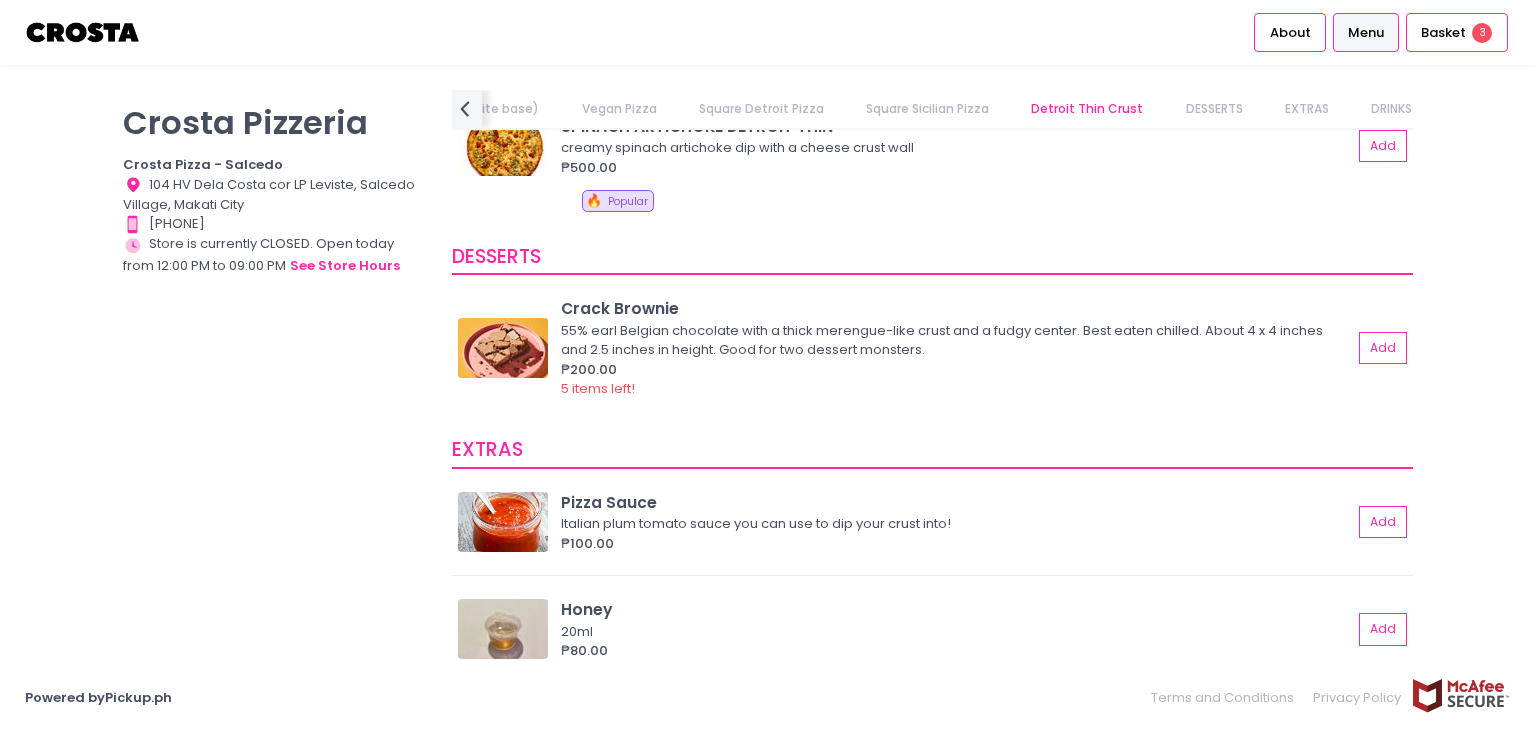 scroll, scrollTop: 3100, scrollLeft: 0, axis: vertical 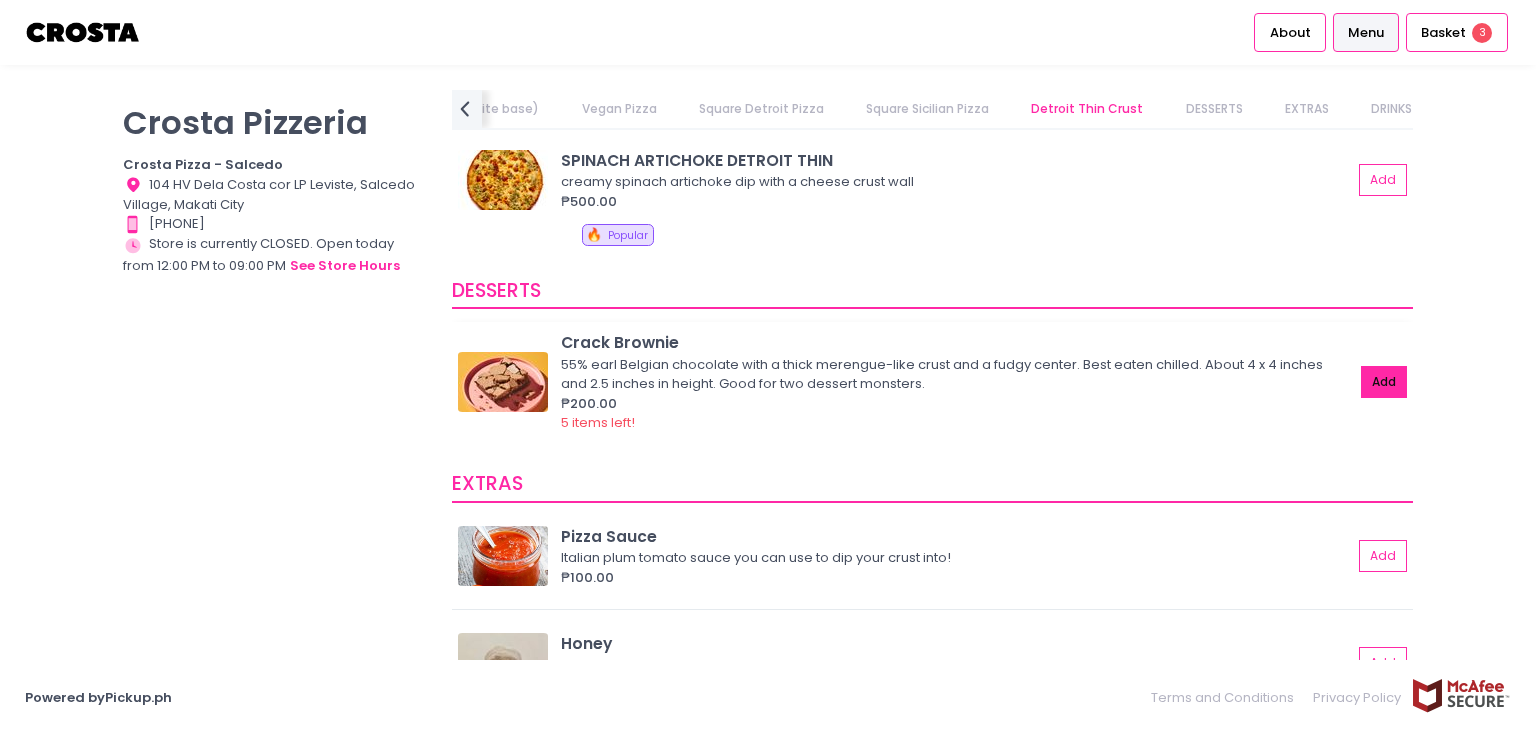 click on "Add" at bounding box center [1384, 382] 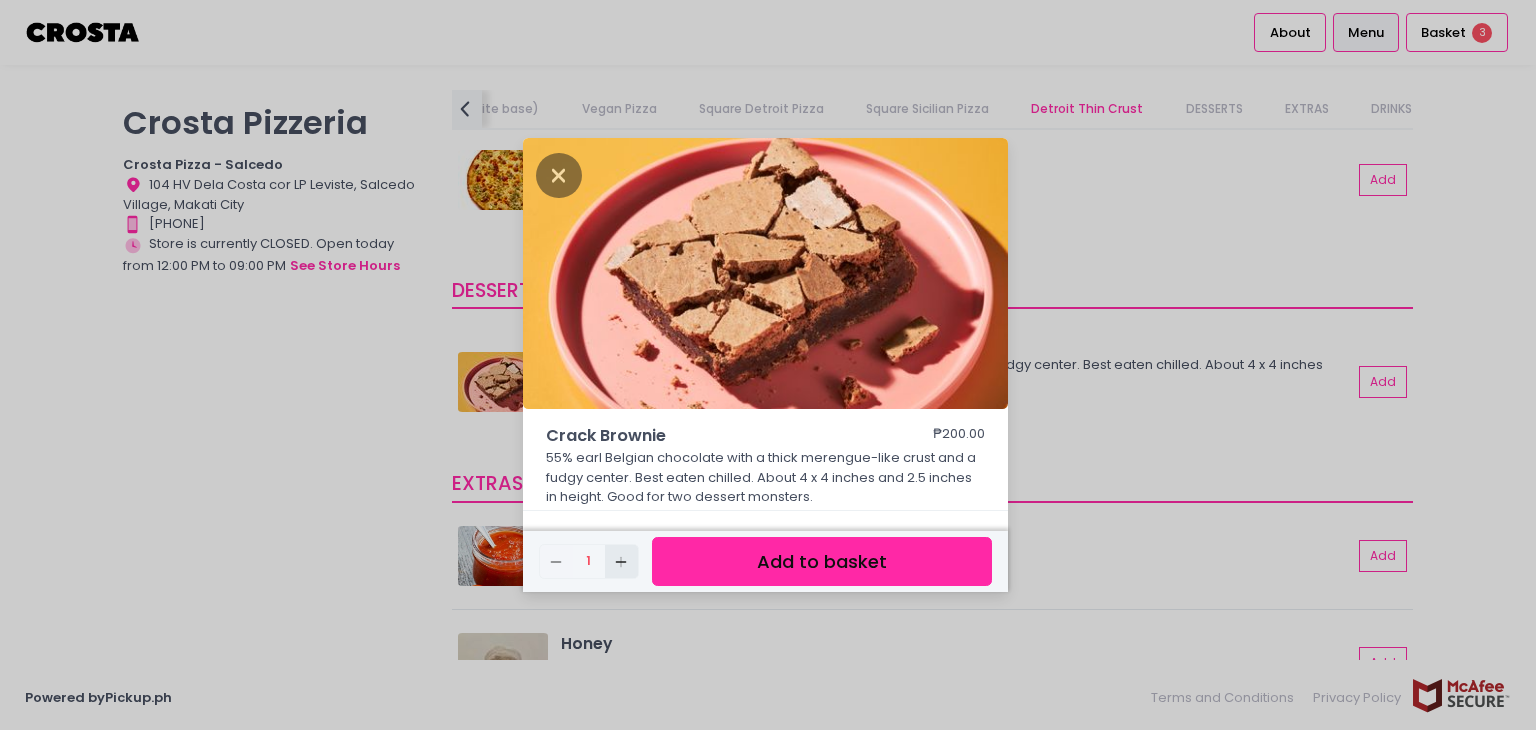 click on "Add Created with Sketch." 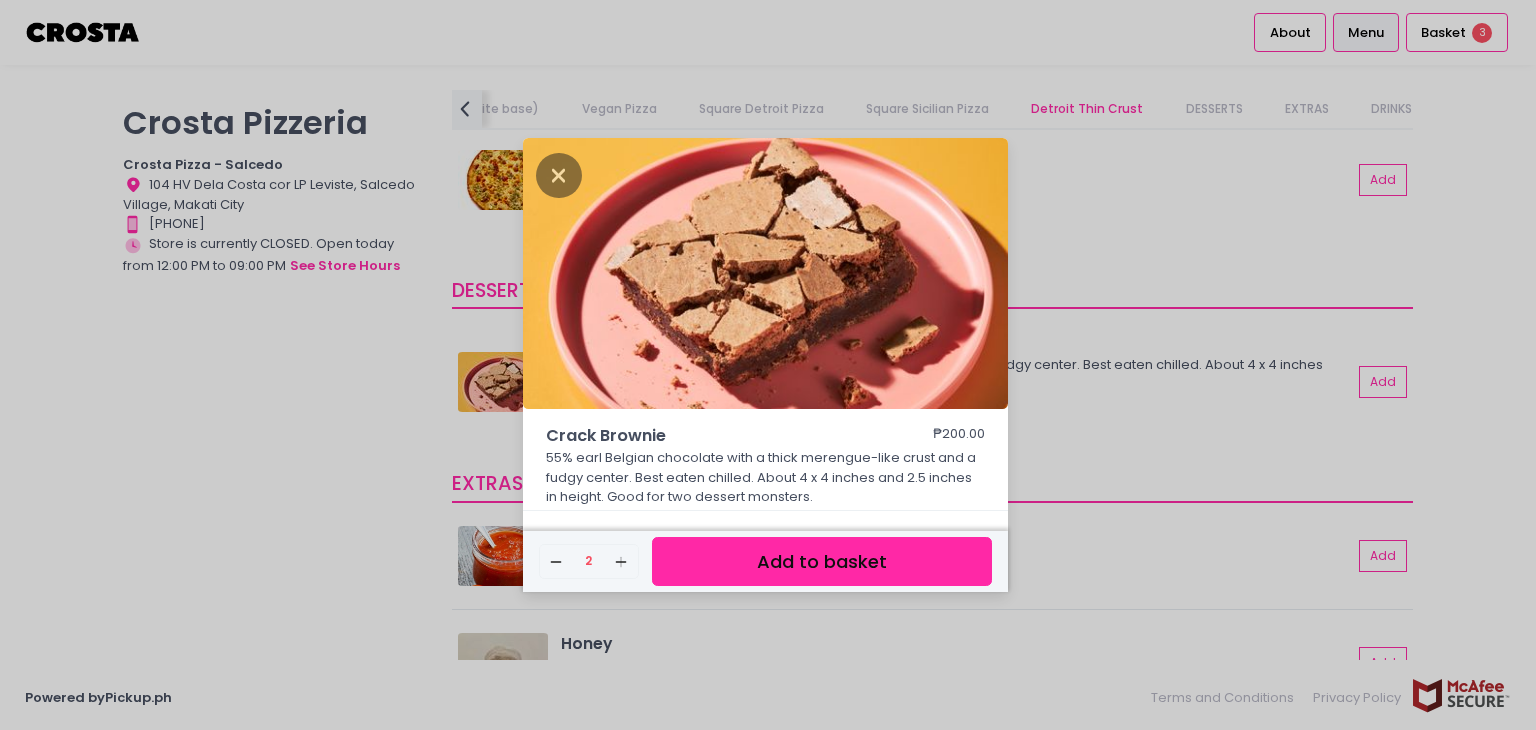 click on "Add to basket" at bounding box center [822, 561] 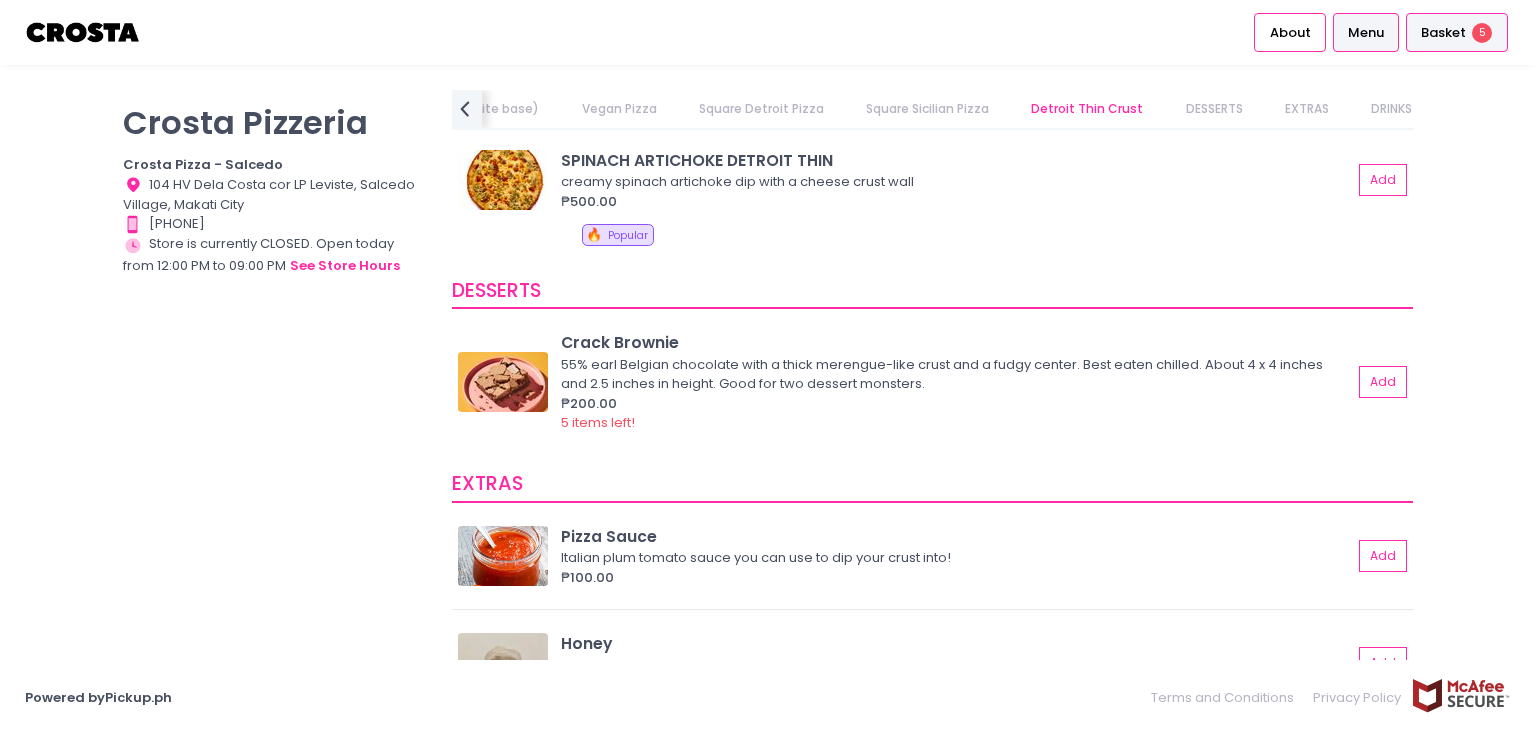 click on "Basket 5" at bounding box center (1457, 32) 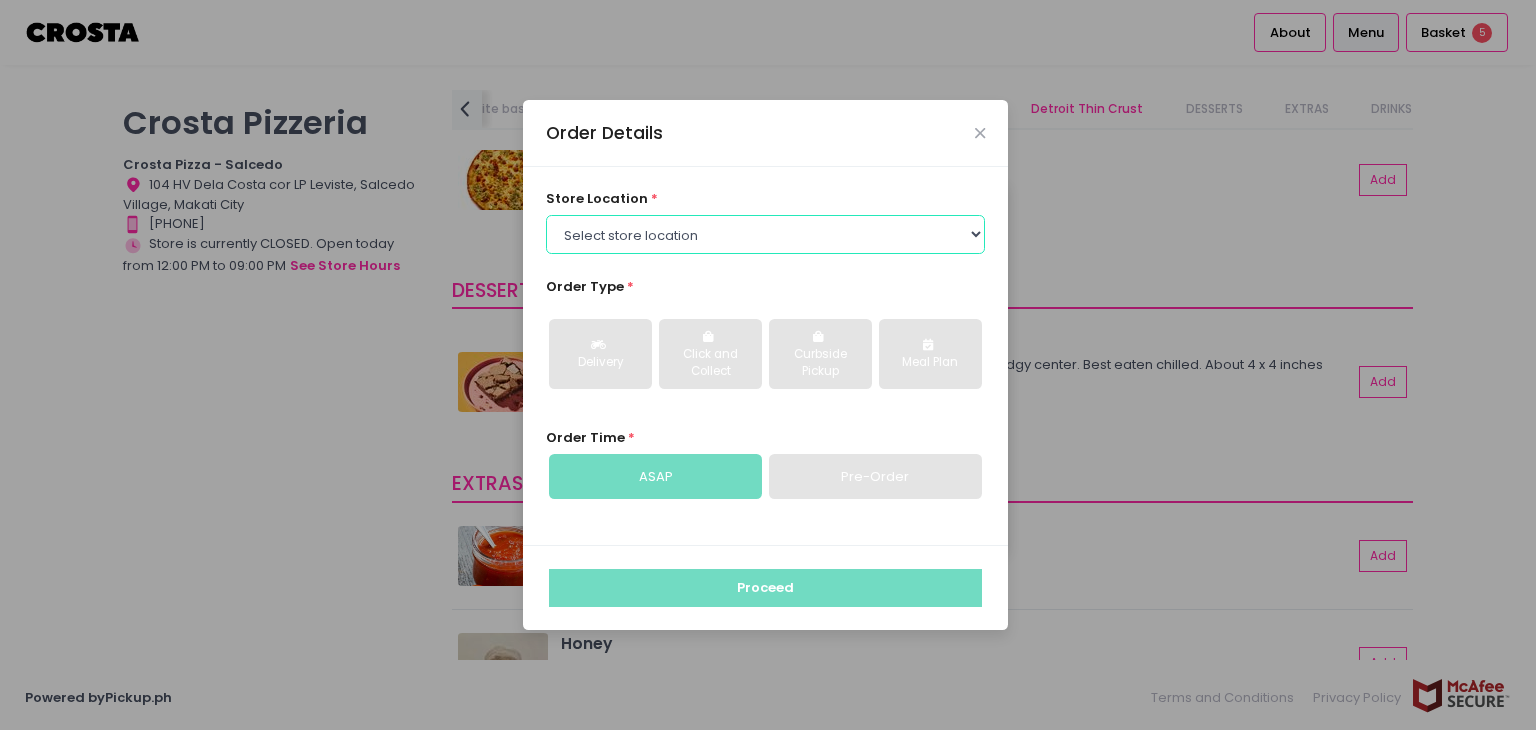 click on "Select store location Crosta Pizza - Salcedo  Crosta Pizza - San Juan" at bounding box center (766, 234) 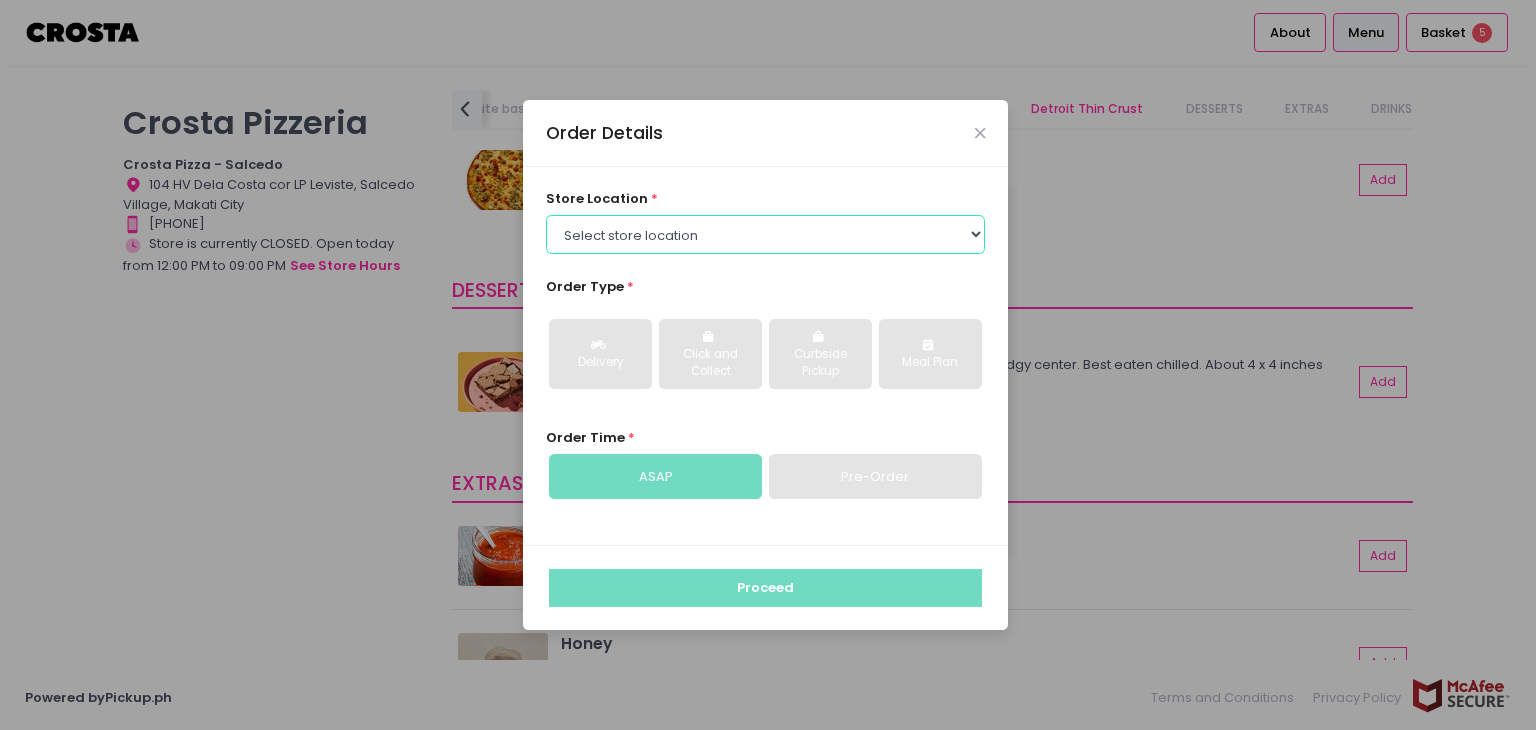select on "5fabb2e53664a8677beaeb89" 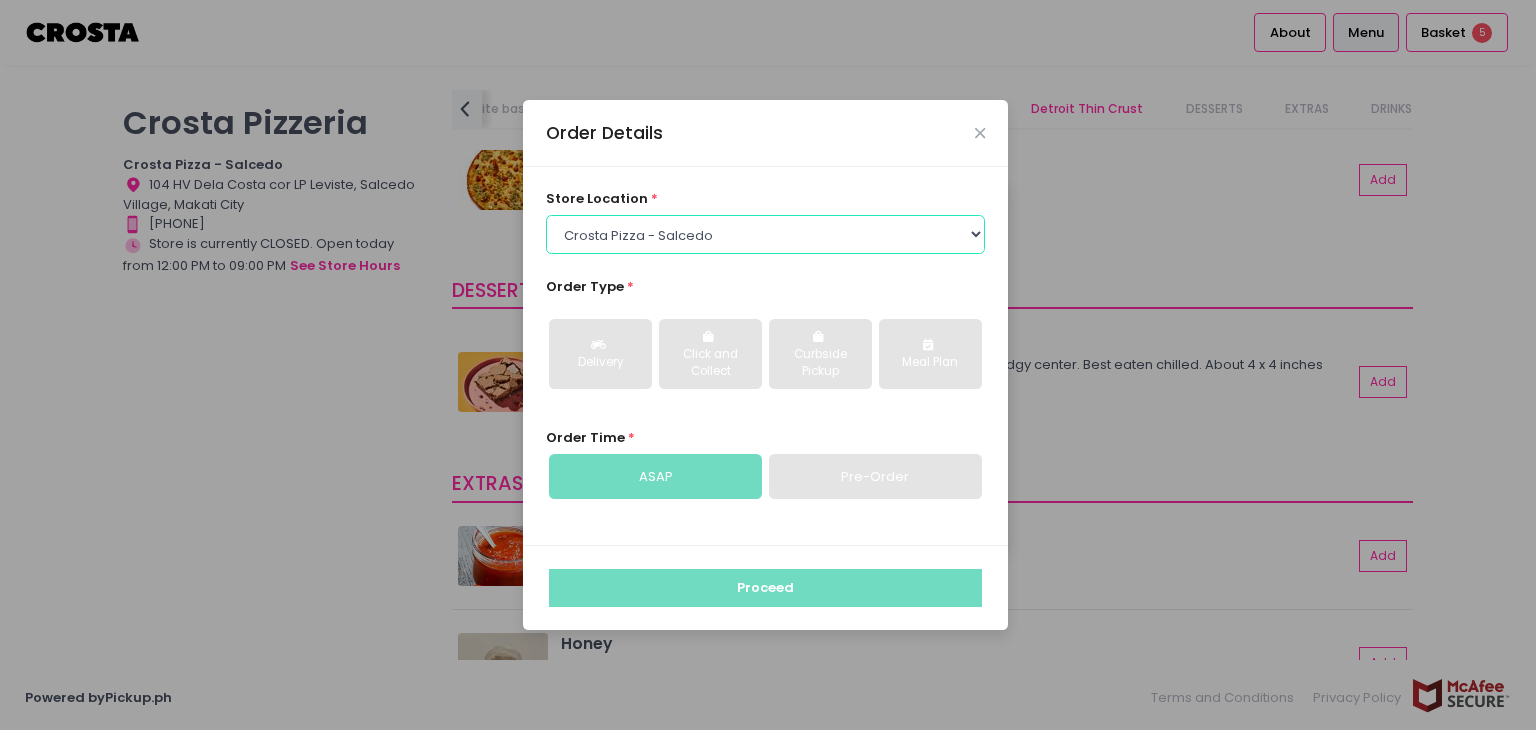 click on "Select store location Crosta Pizza - Salcedo  Crosta Pizza - San Juan" at bounding box center (766, 234) 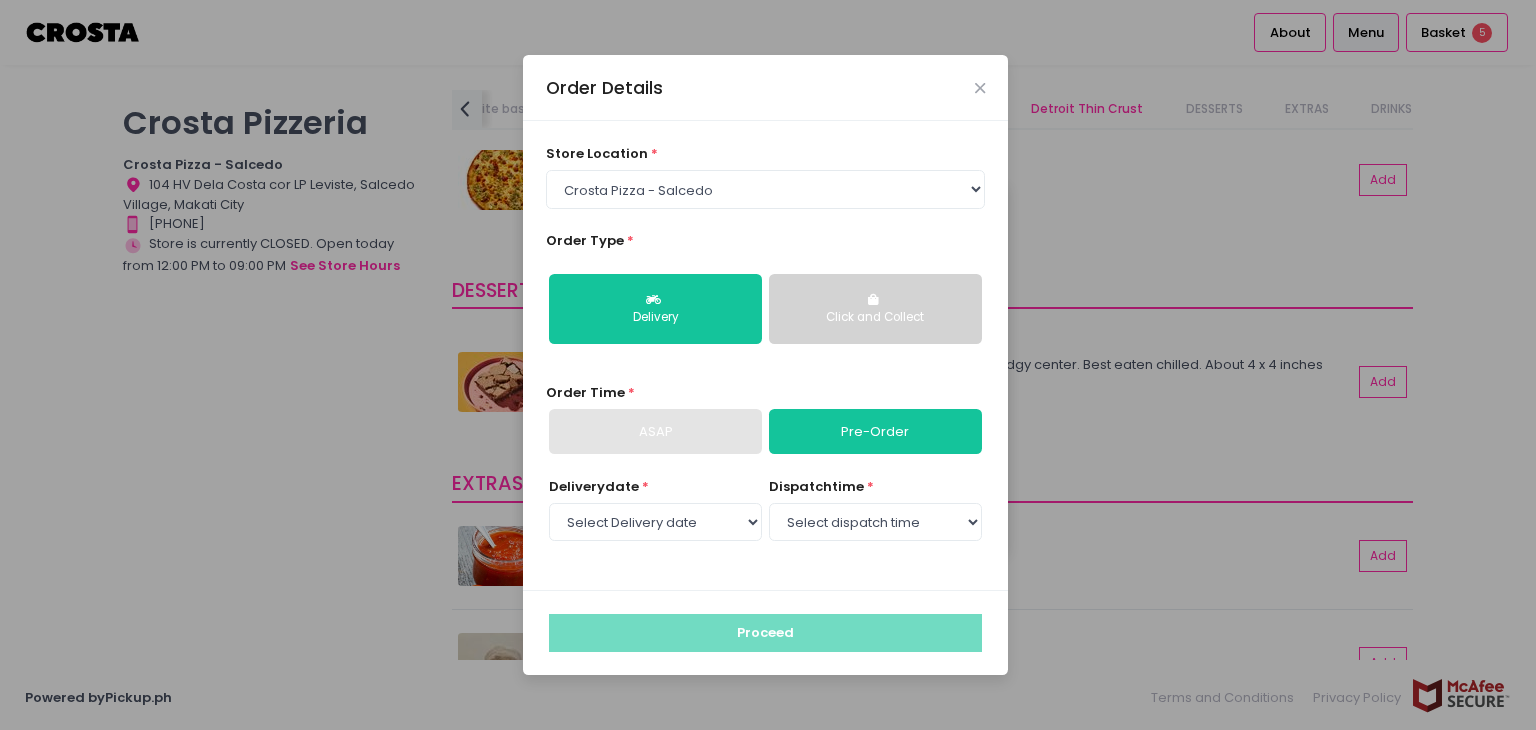 click on "Click and Collect" at bounding box center [875, 309] 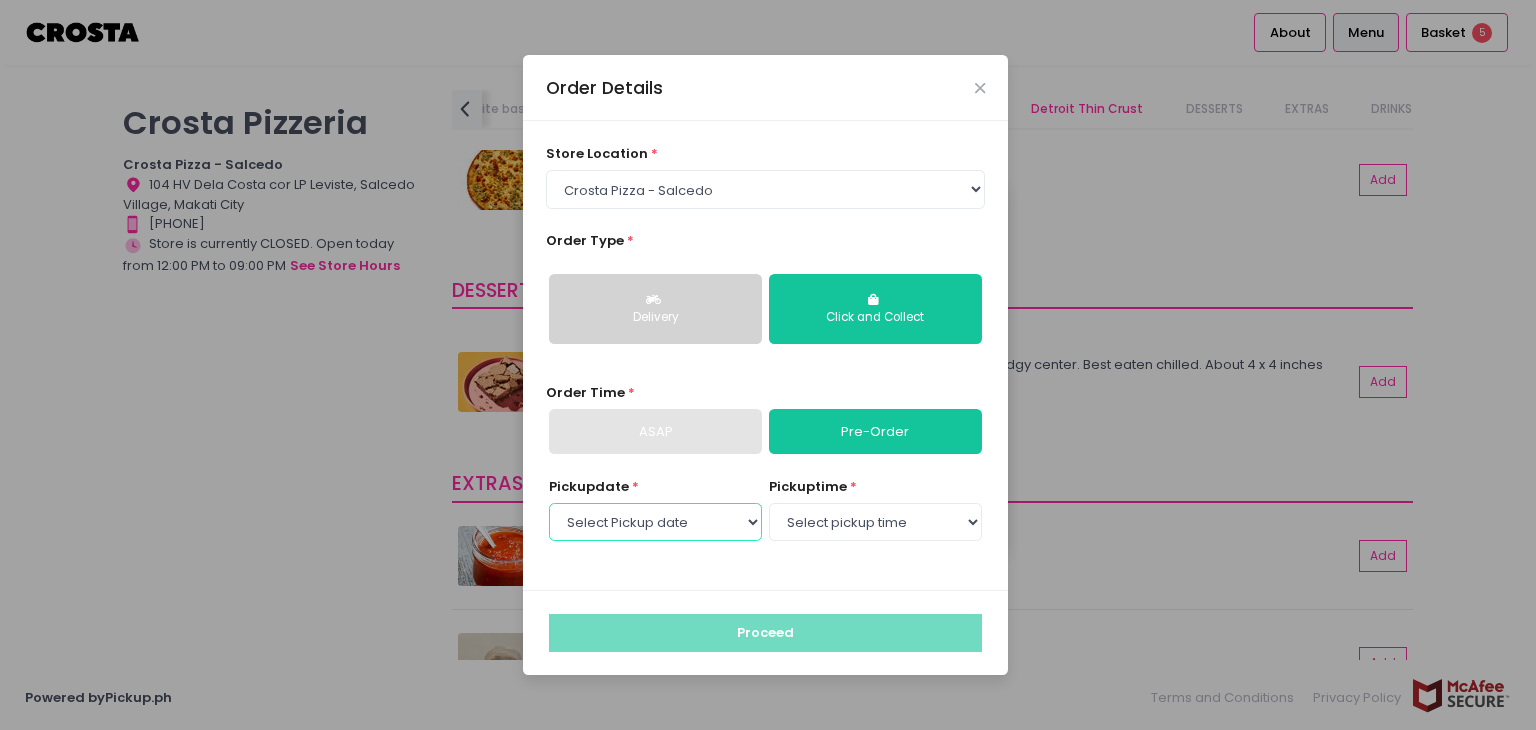 click on "Select Pickup date Monday, Aug 4th Tuesday, Aug 5th Wednesday, Aug 6th" at bounding box center (655, 522) 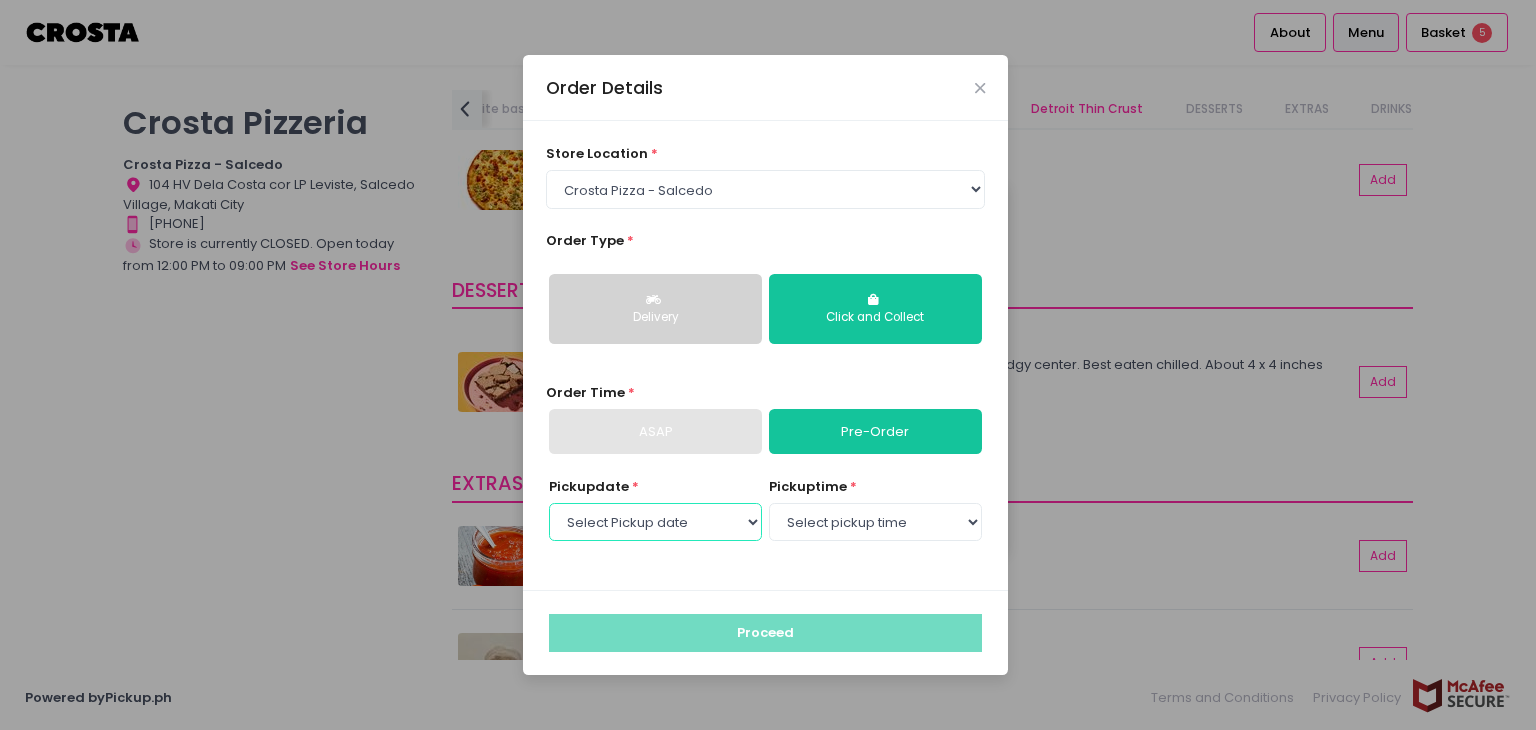 select on "2025-08-04" 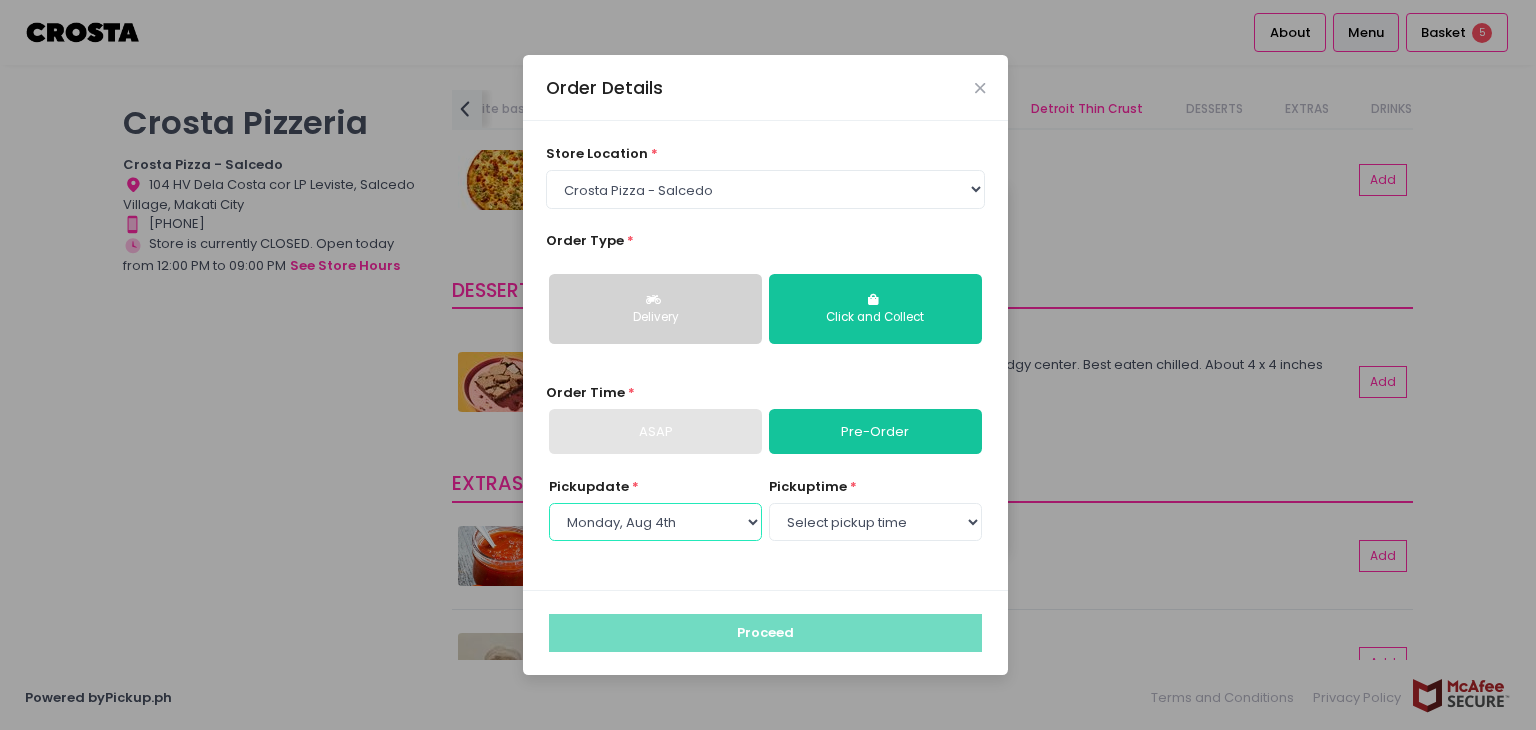 click on "Select Pickup date Monday, Aug 4th Tuesday, Aug 5th Wednesday, Aug 6th" at bounding box center [655, 522] 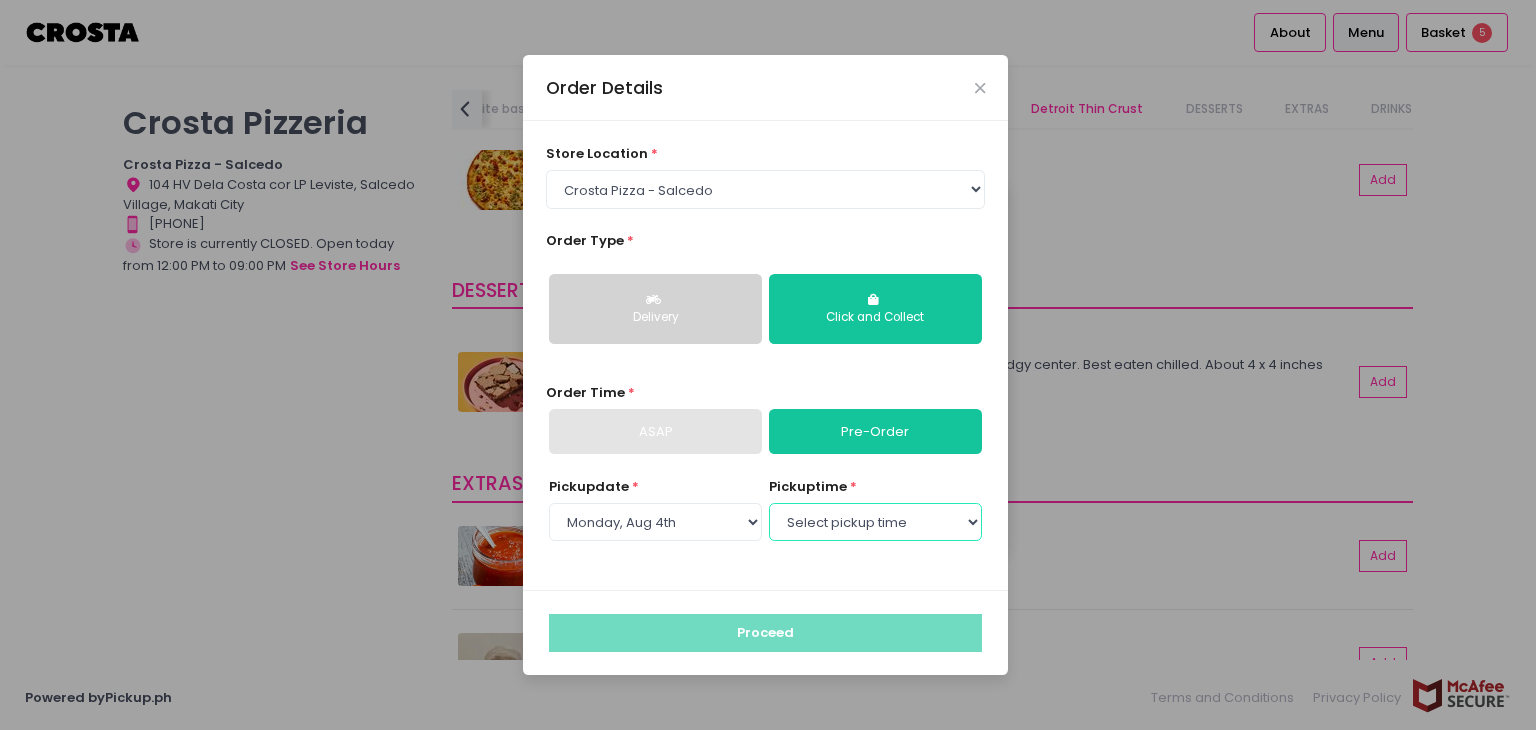 click on "Select pickup time 12:30 PM - 01:00 PM 01:00 PM - 01:30 PM 01:30 PM - 02:00 PM 02:00 PM - 02:30 PM 02:30 PM - 03:00 PM 03:00 PM - 03:30 PM 03:30 PM - 04:00 PM 04:00 PM - 04:30 PM 04:30 PM - 05:00 PM 05:00 PM - 05:30 PM 05:30 PM - 06:00 PM 06:00 PM - 06:30 PM 06:30 PM - 07:00 PM 07:00 PM - 07:30 PM 07:30 PM - 08:00 PM 08:00 PM - 08:30 PM 08:30 PM - 09:00 PM" at bounding box center (875, 522) 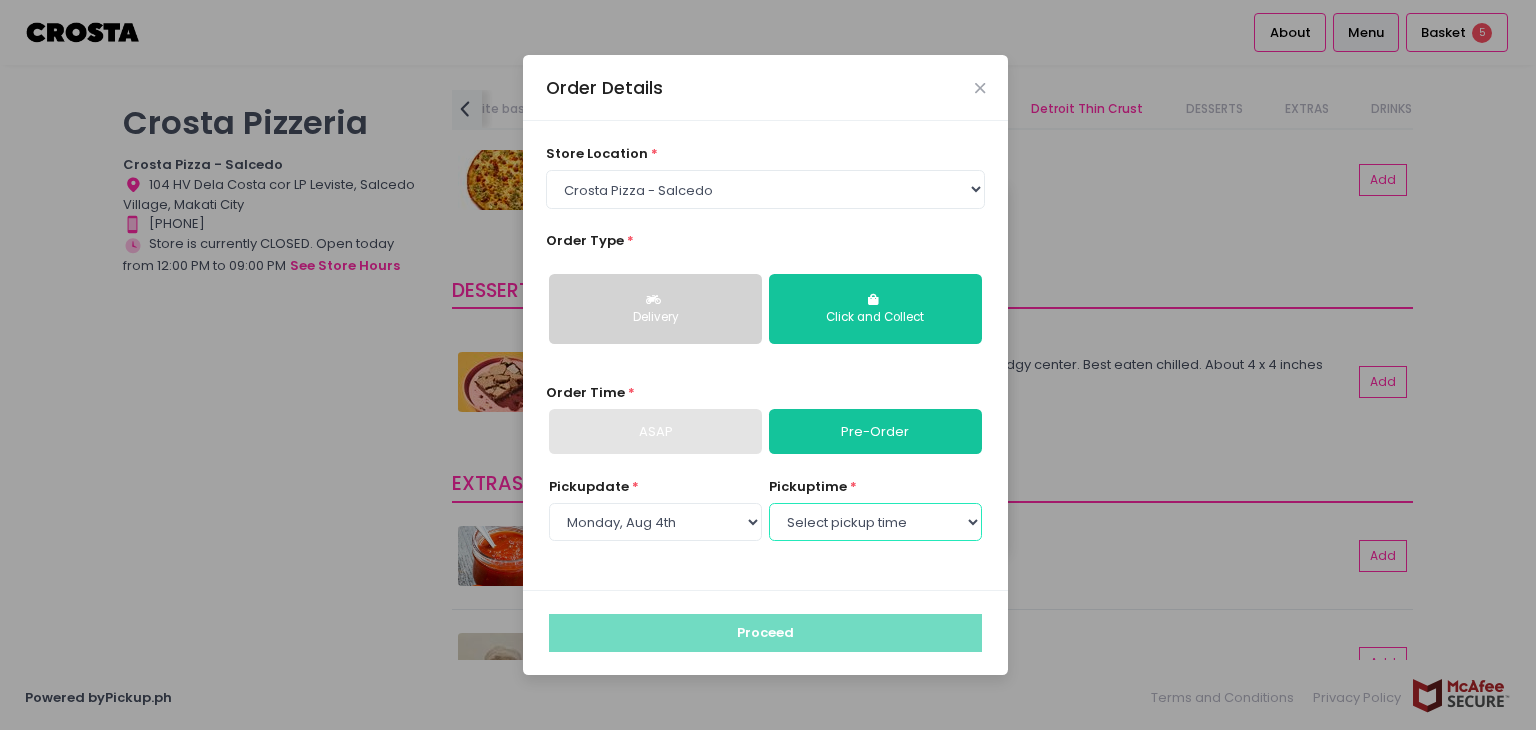 select on "12:30" 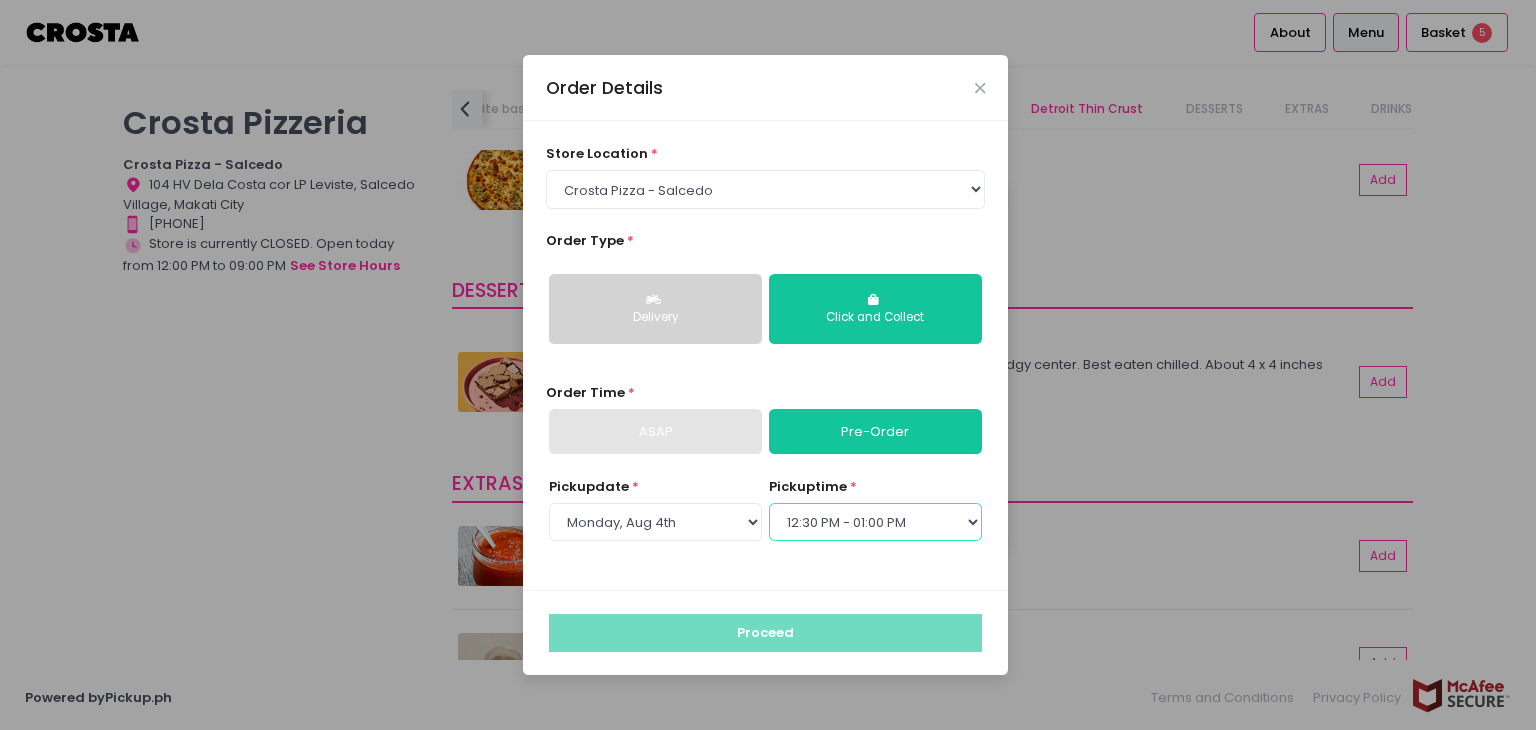 click on "Select pickup time 12:30 PM - 01:00 PM 01:00 PM - 01:30 PM 01:30 PM - 02:00 PM 02:00 PM - 02:30 PM 02:30 PM - 03:00 PM 03:00 PM - 03:30 PM 03:30 PM - 04:00 PM 04:00 PM - 04:30 PM 04:30 PM - 05:00 PM 05:00 PM - 05:30 PM 05:30 PM - 06:00 PM 06:00 PM - 06:30 PM 06:30 PM - 07:00 PM 07:00 PM - 07:30 PM 07:30 PM - 08:00 PM 08:00 PM - 08:30 PM 08:30 PM - 09:00 PM" at bounding box center (875, 522) 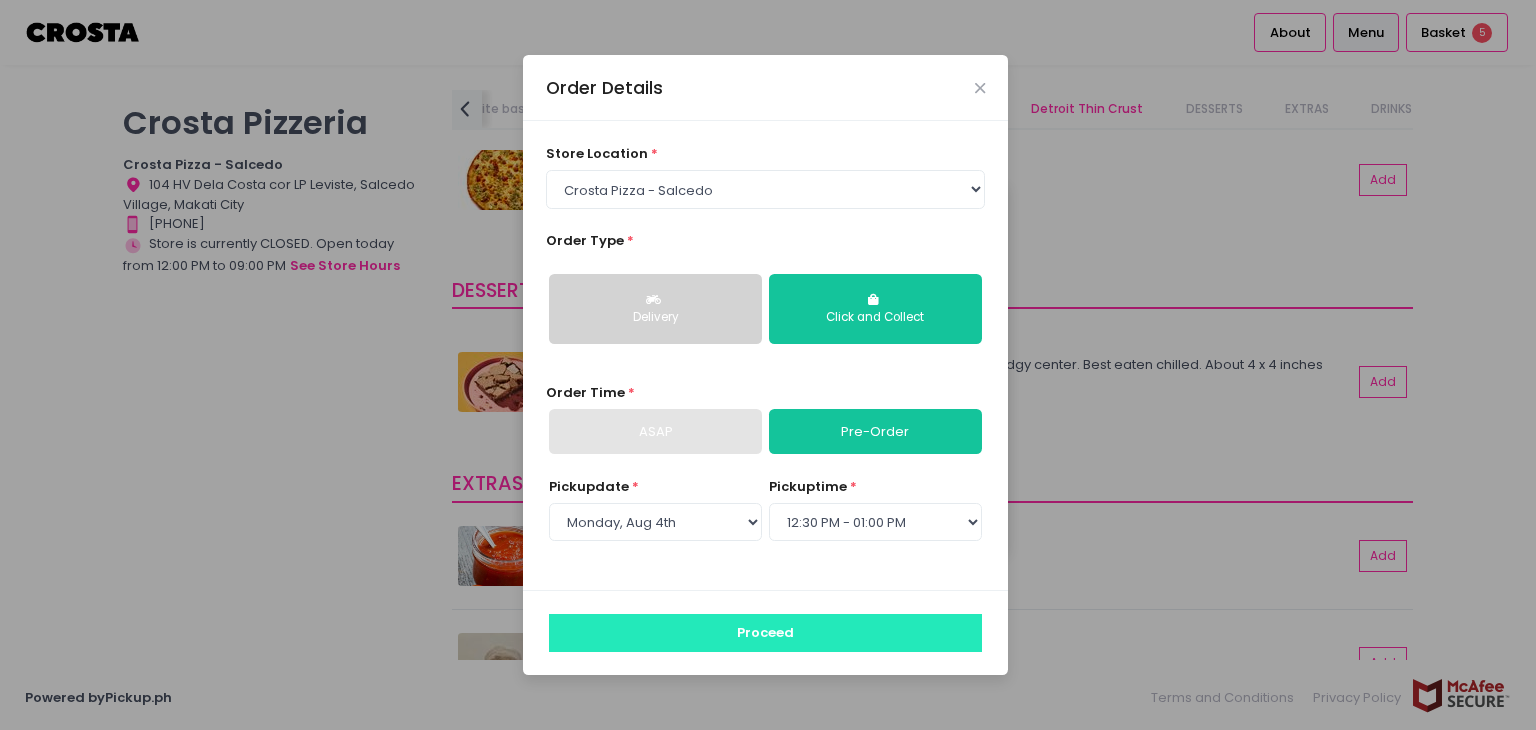 click on "Proceed" at bounding box center [765, 633] 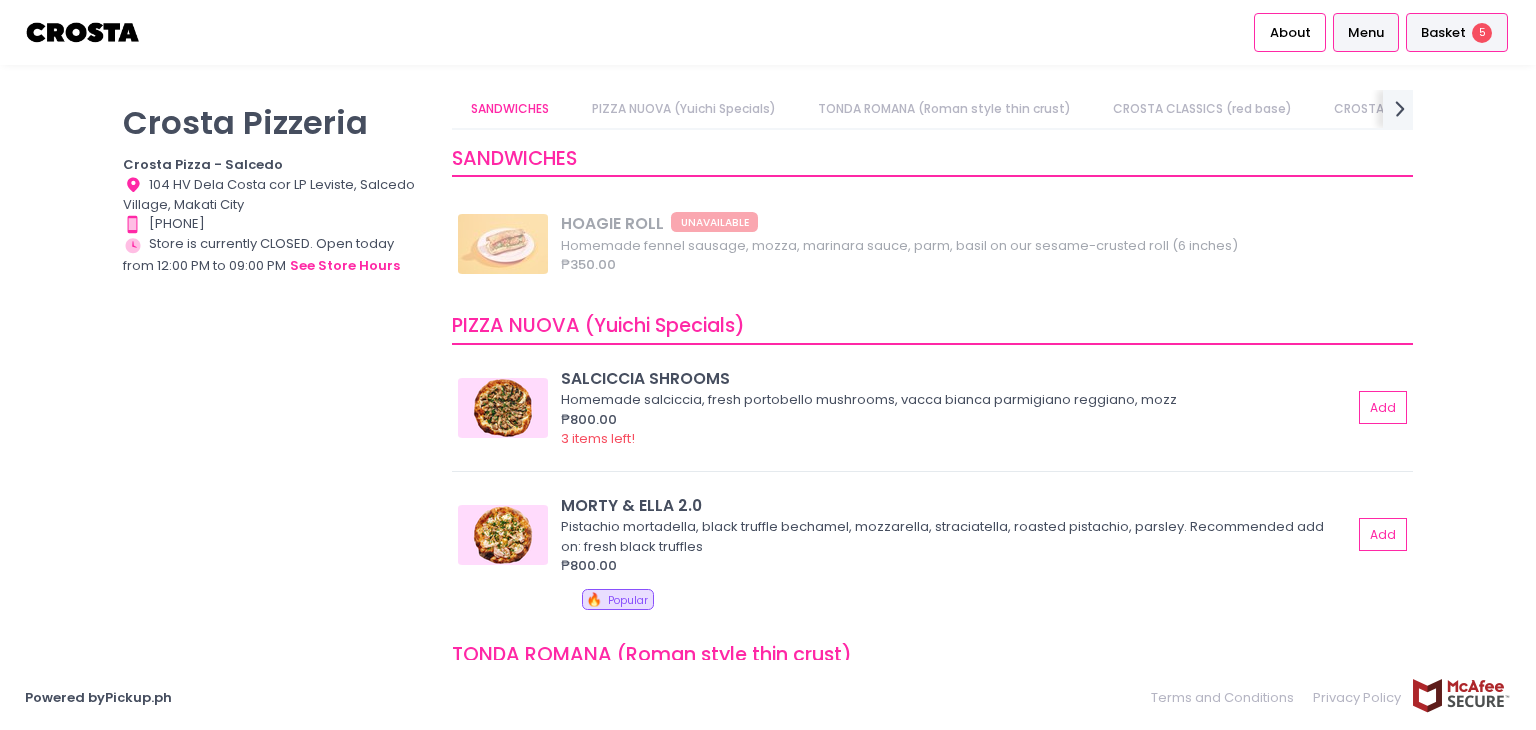 click on "Basket 5" at bounding box center [1457, 32] 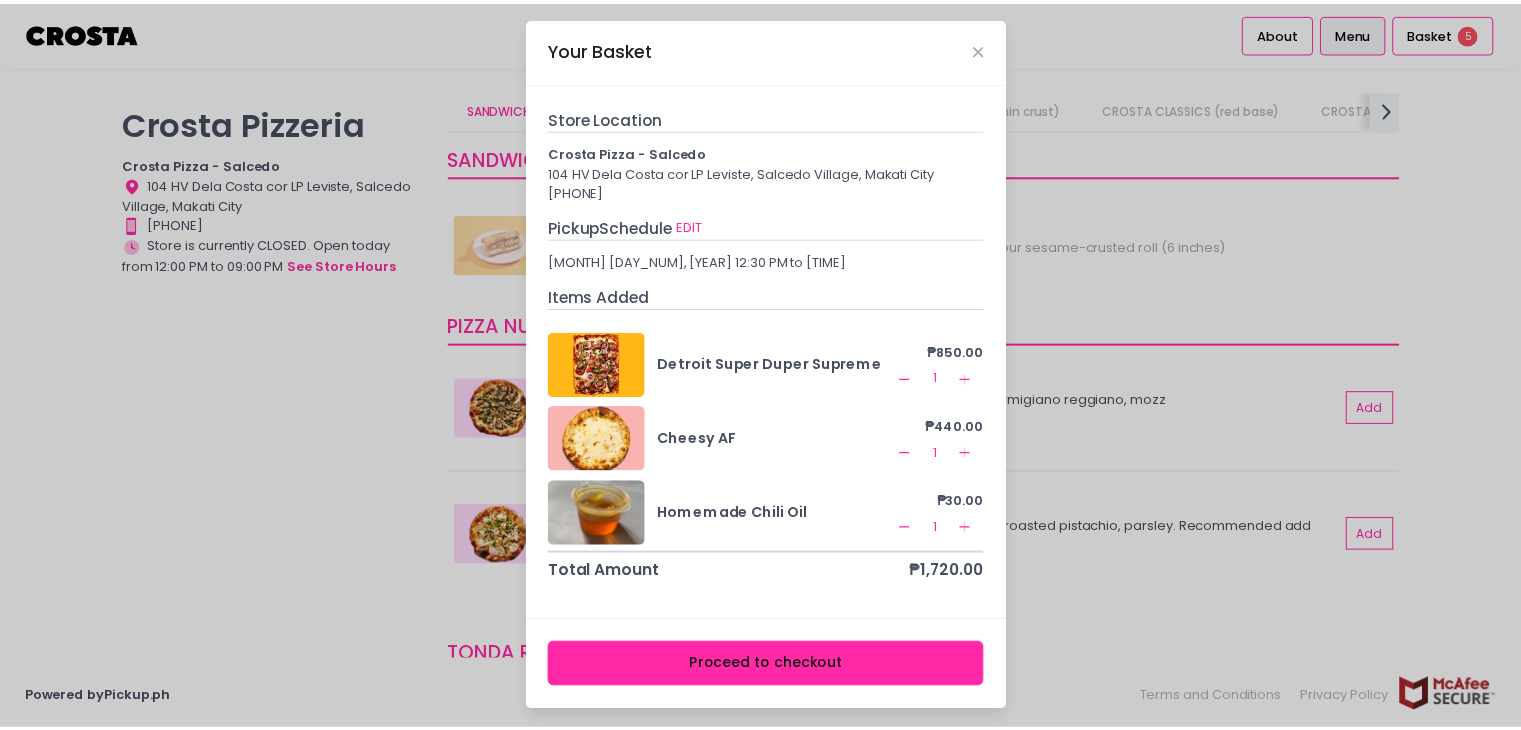 scroll, scrollTop: 8, scrollLeft: 0, axis: vertical 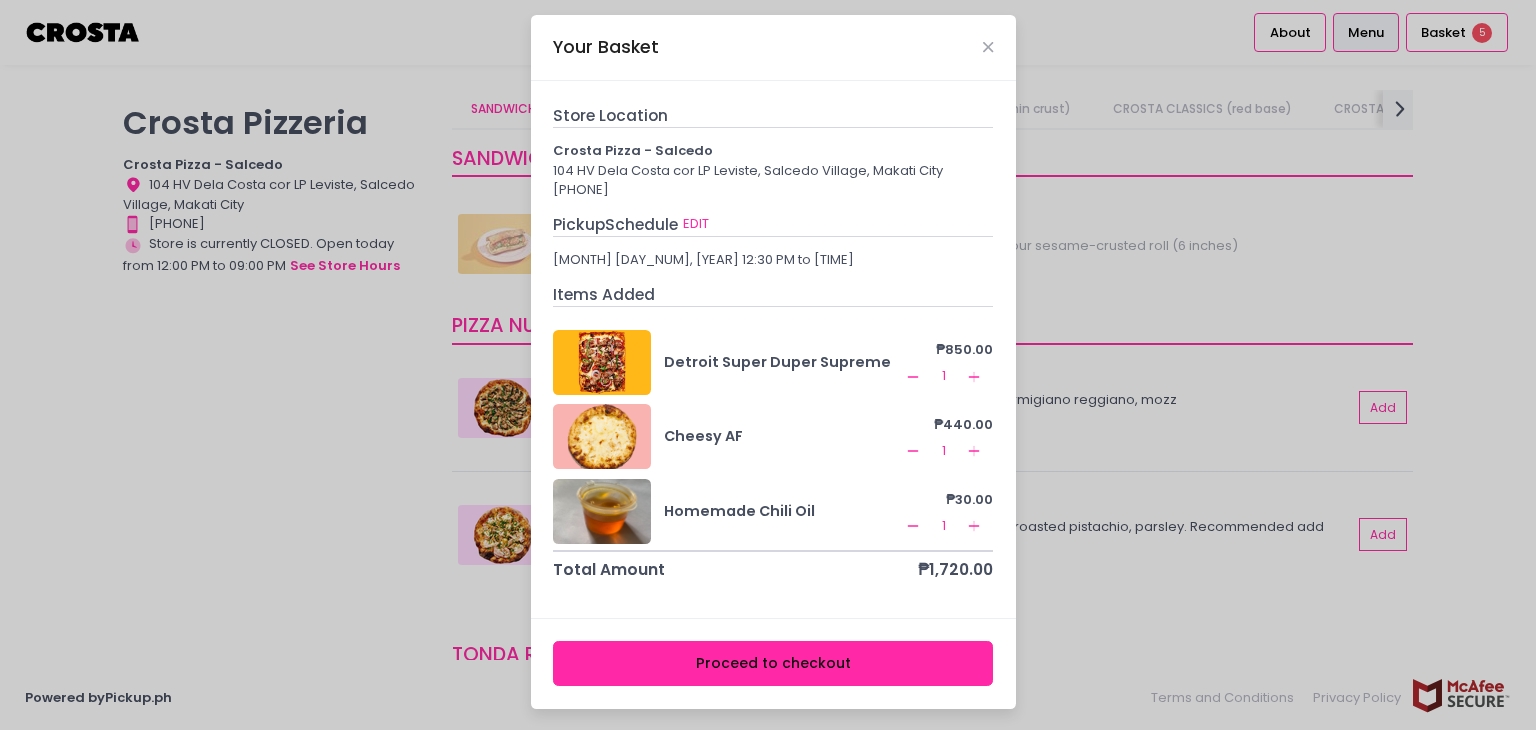 click on "Proceed to checkout" at bounding box center [773, 663] 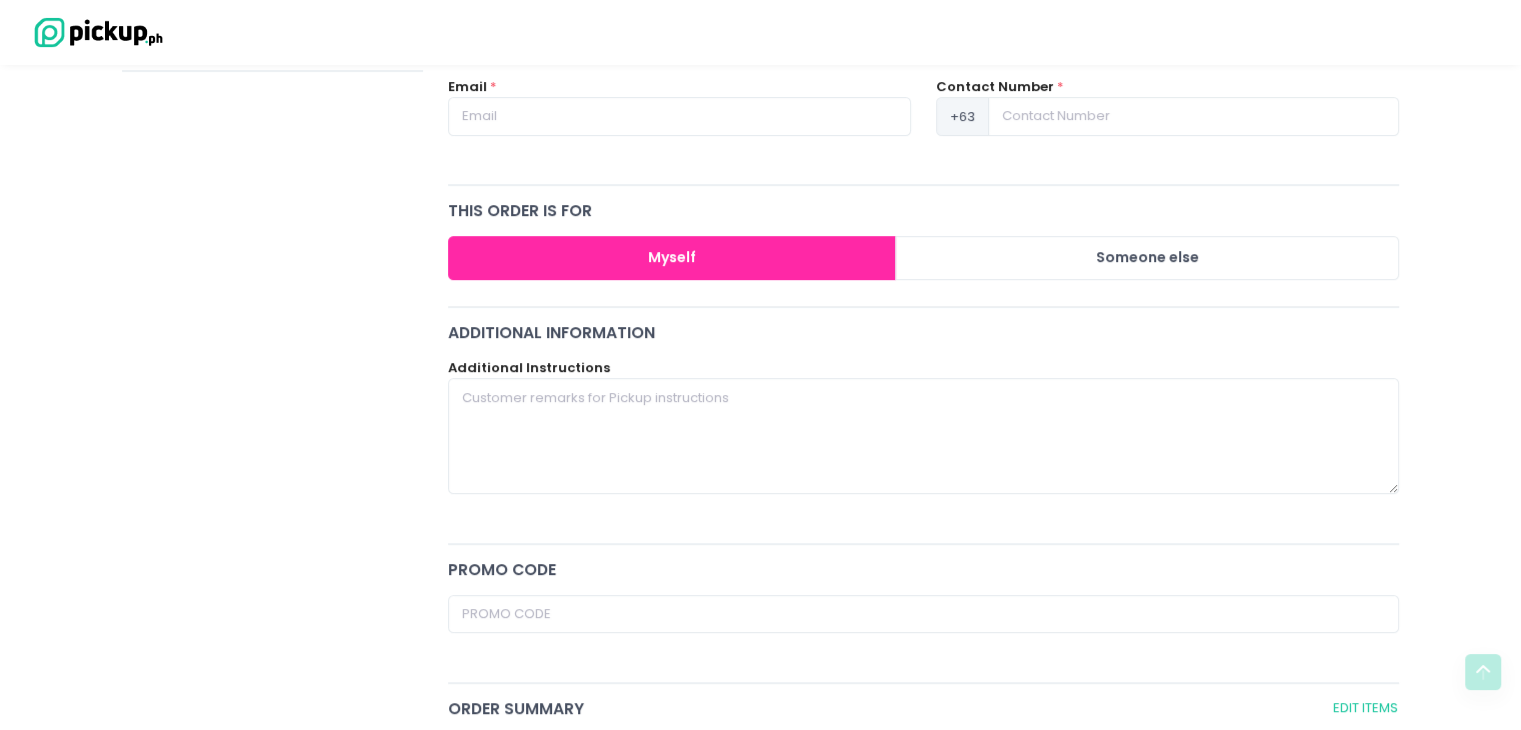 scroll, scrollTop: 0, scrollLeft: 0, axis: both 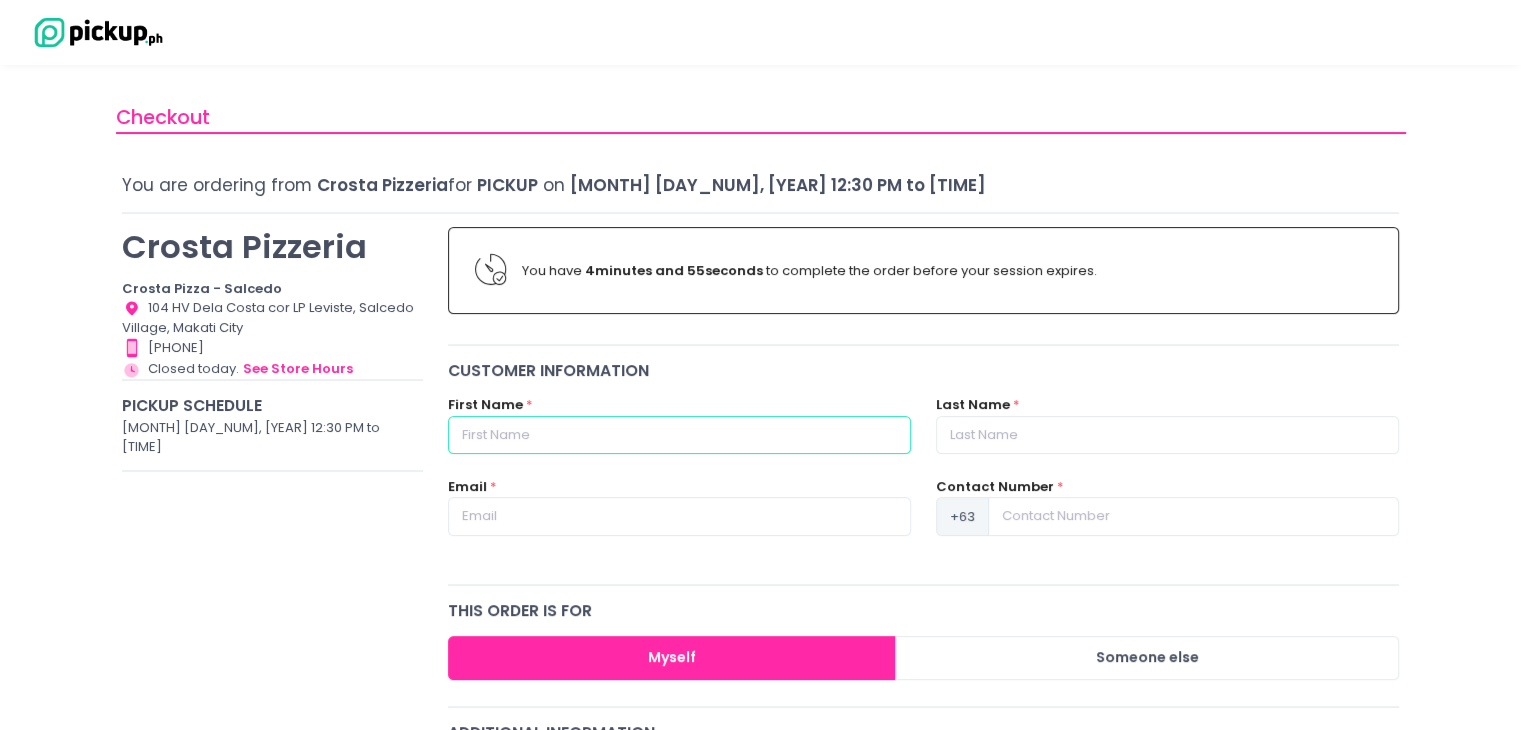 click at bounding box center [679, 435] 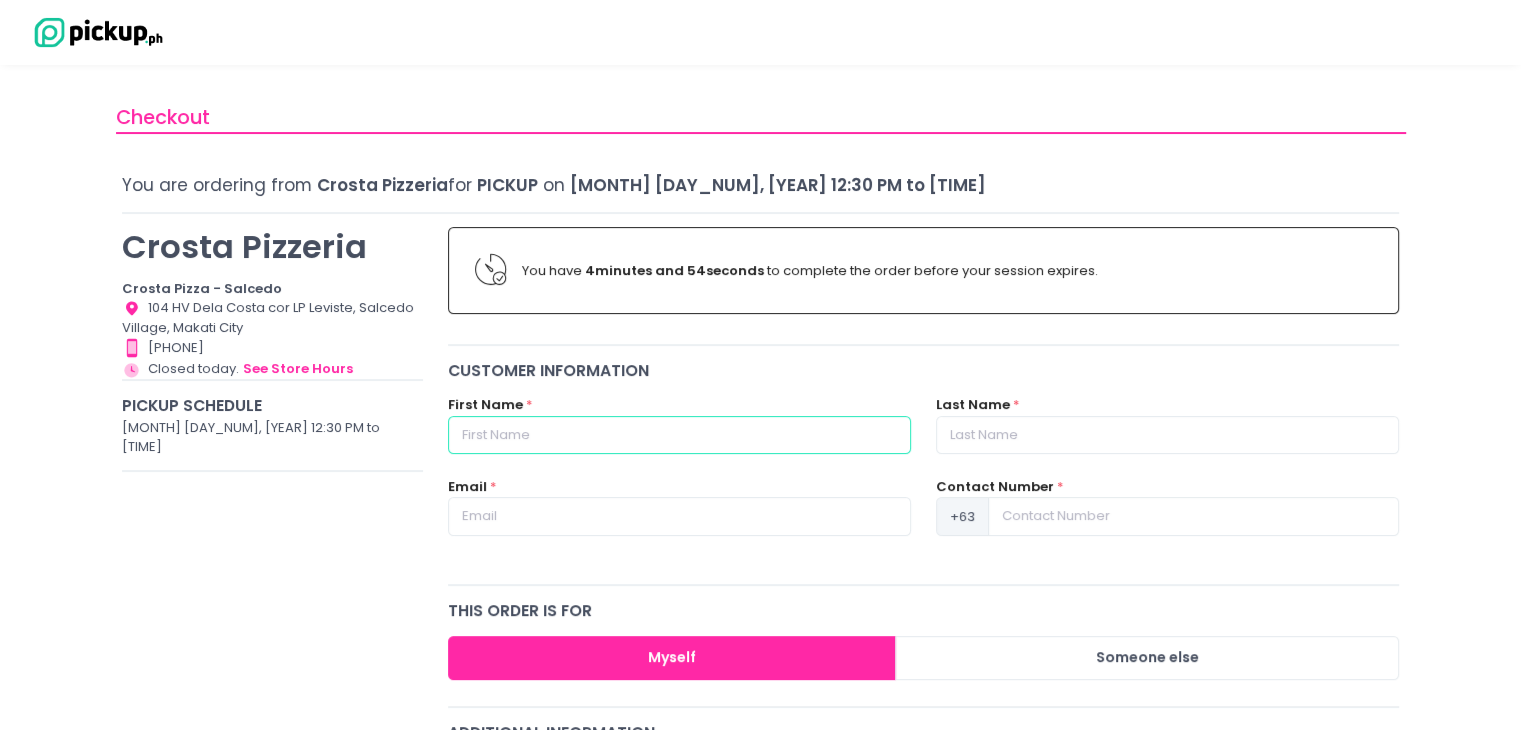 type on "Nathan" 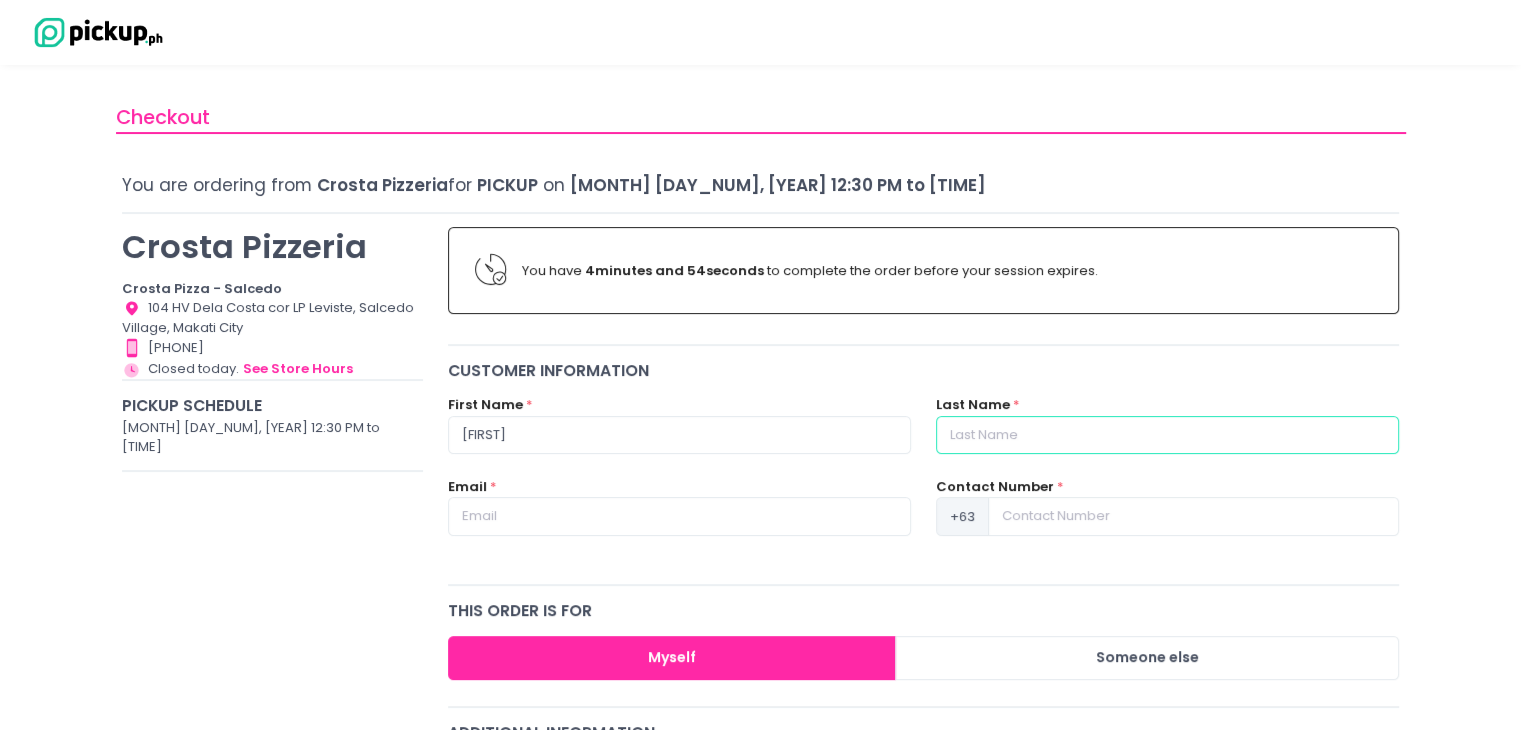 type on "Alidon" 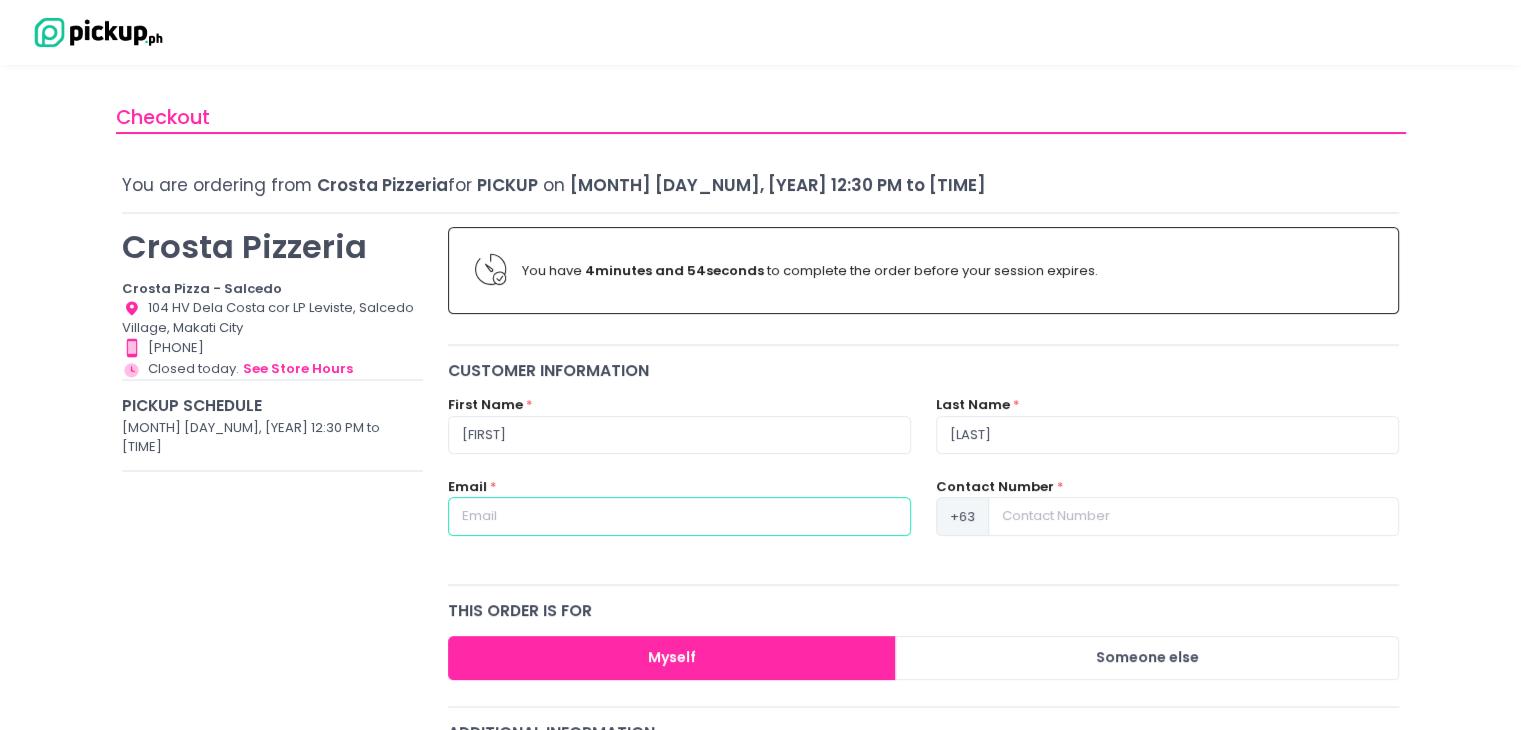 type on "nathanalidon@gmail.com" 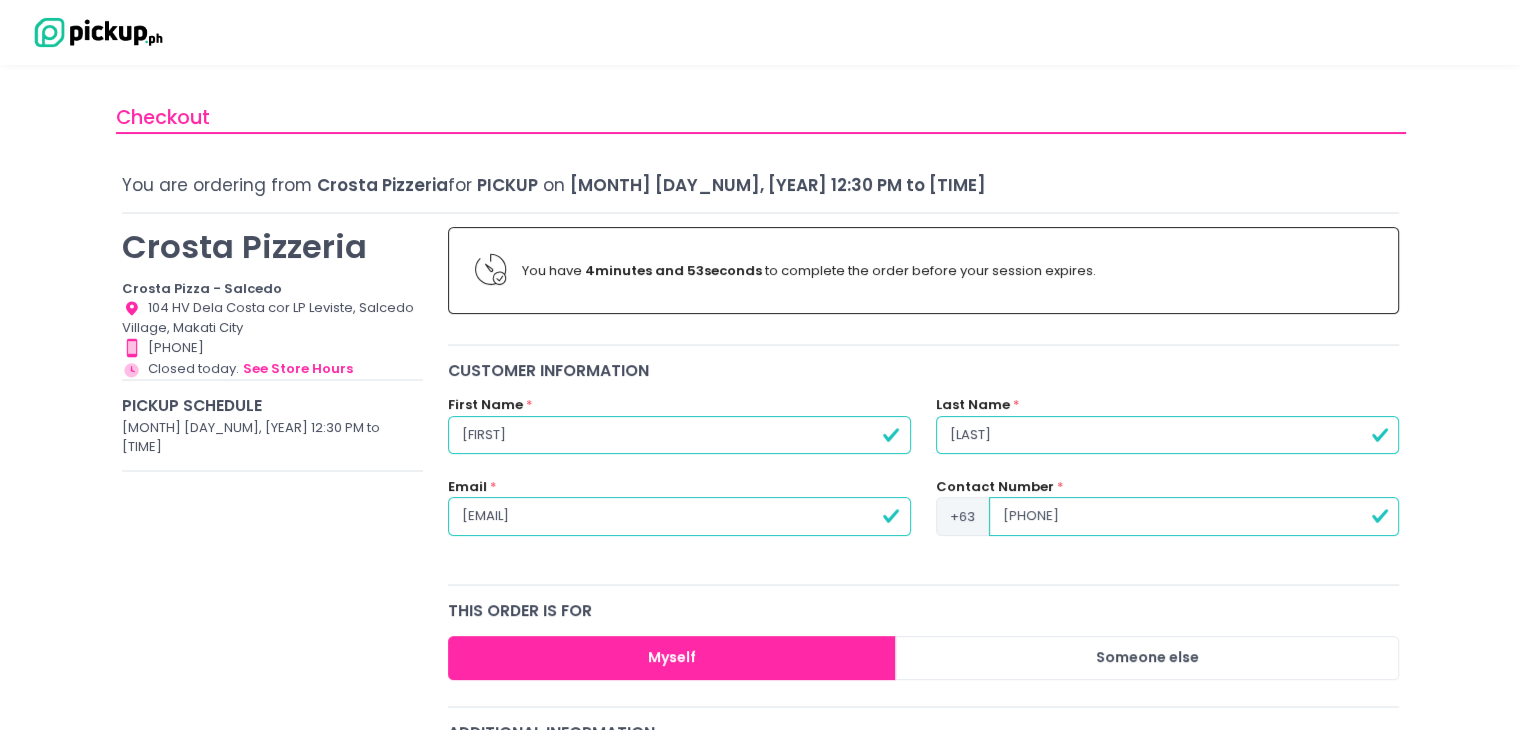 scroll, scrollTop: 100, scrollLeft: 0, axis: vertical 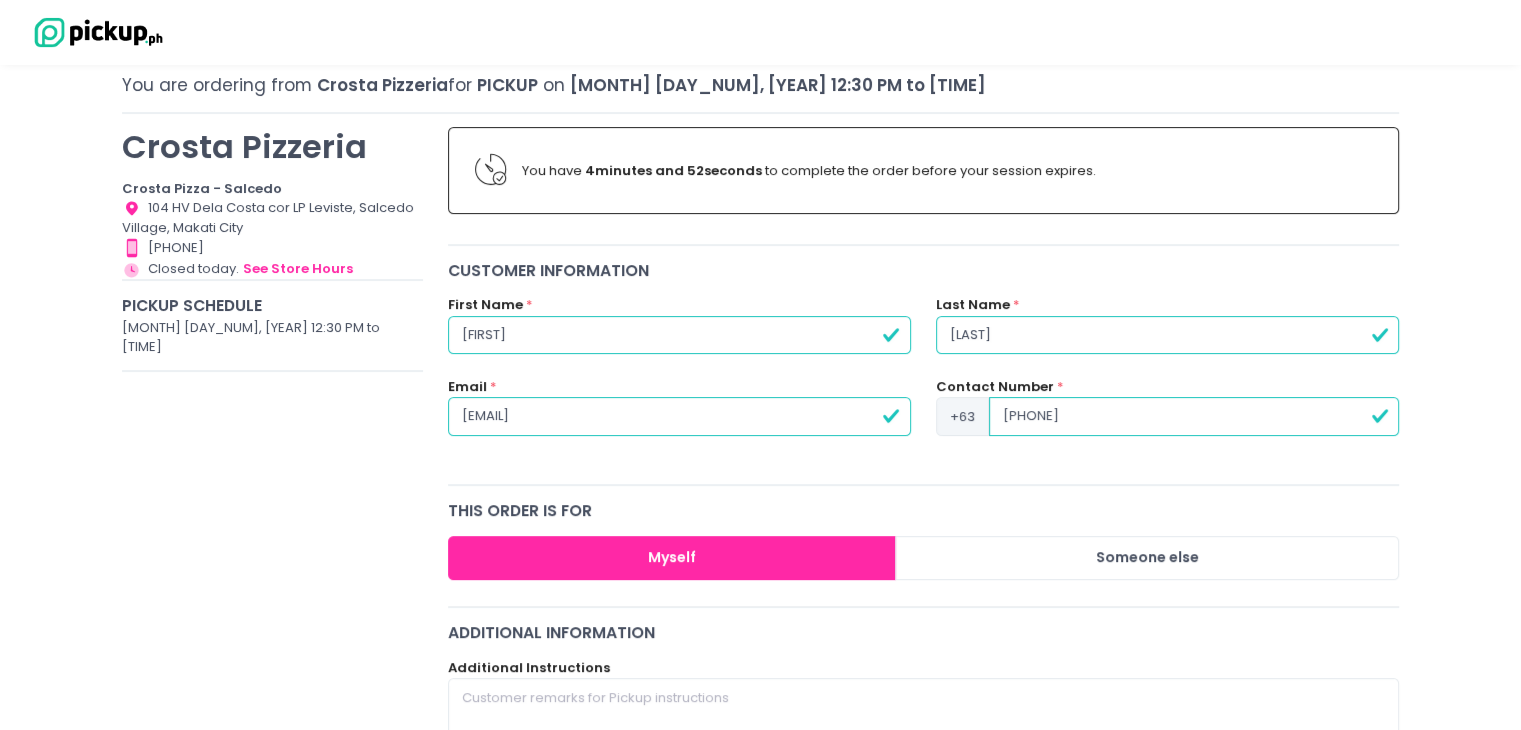 click on "09561532967" at bounding box center (1194, 416) 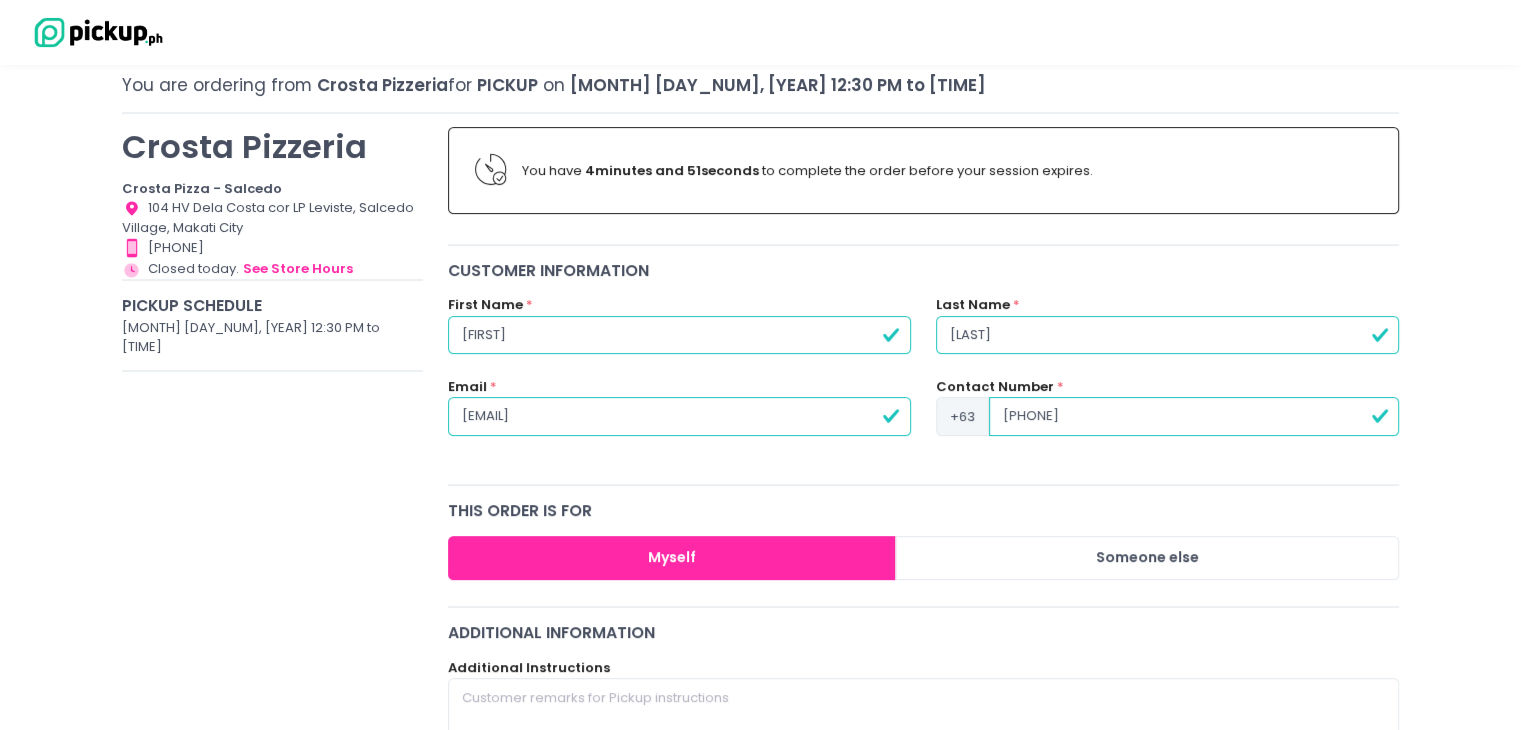 click on "09561532967" at bounding box center [1194, 416] 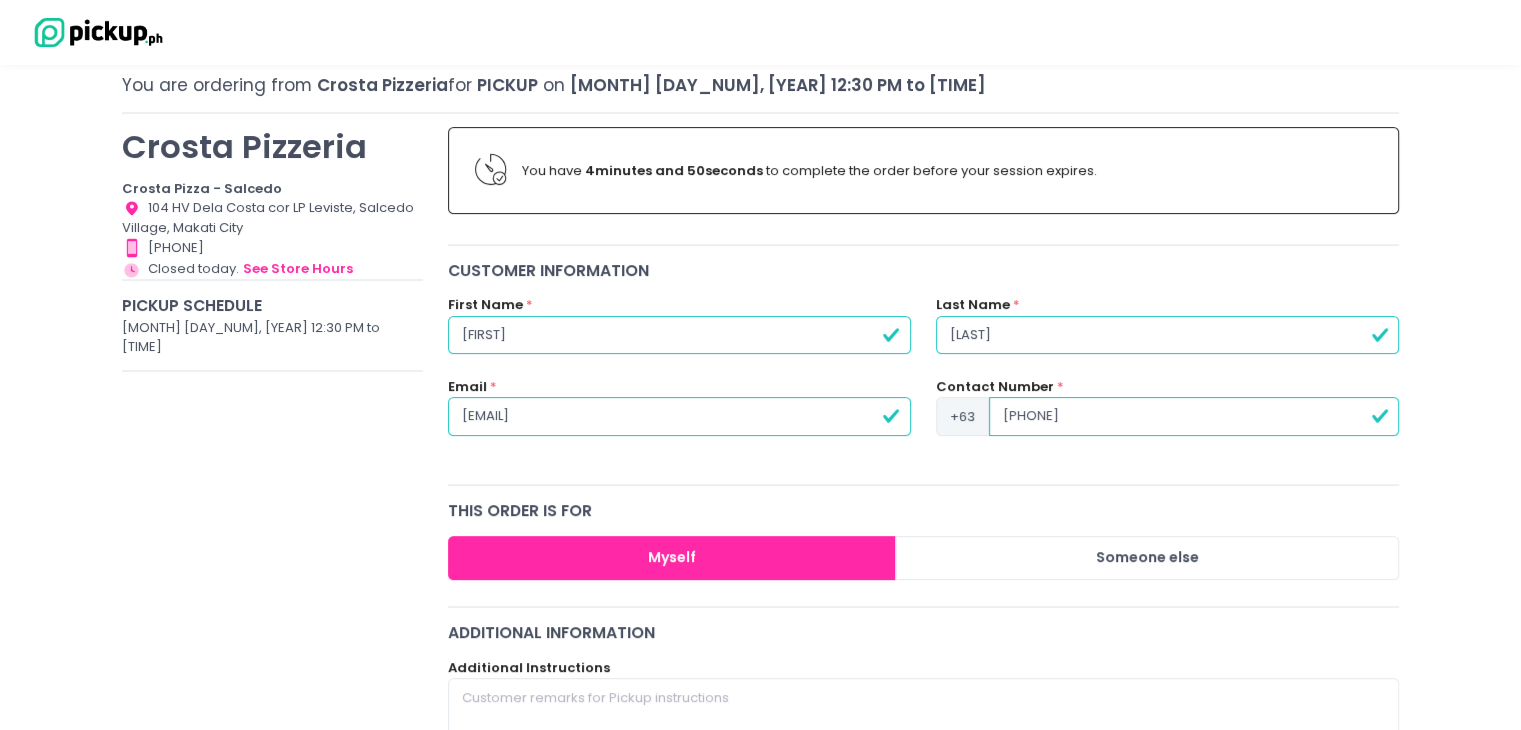 type on "9561532967" 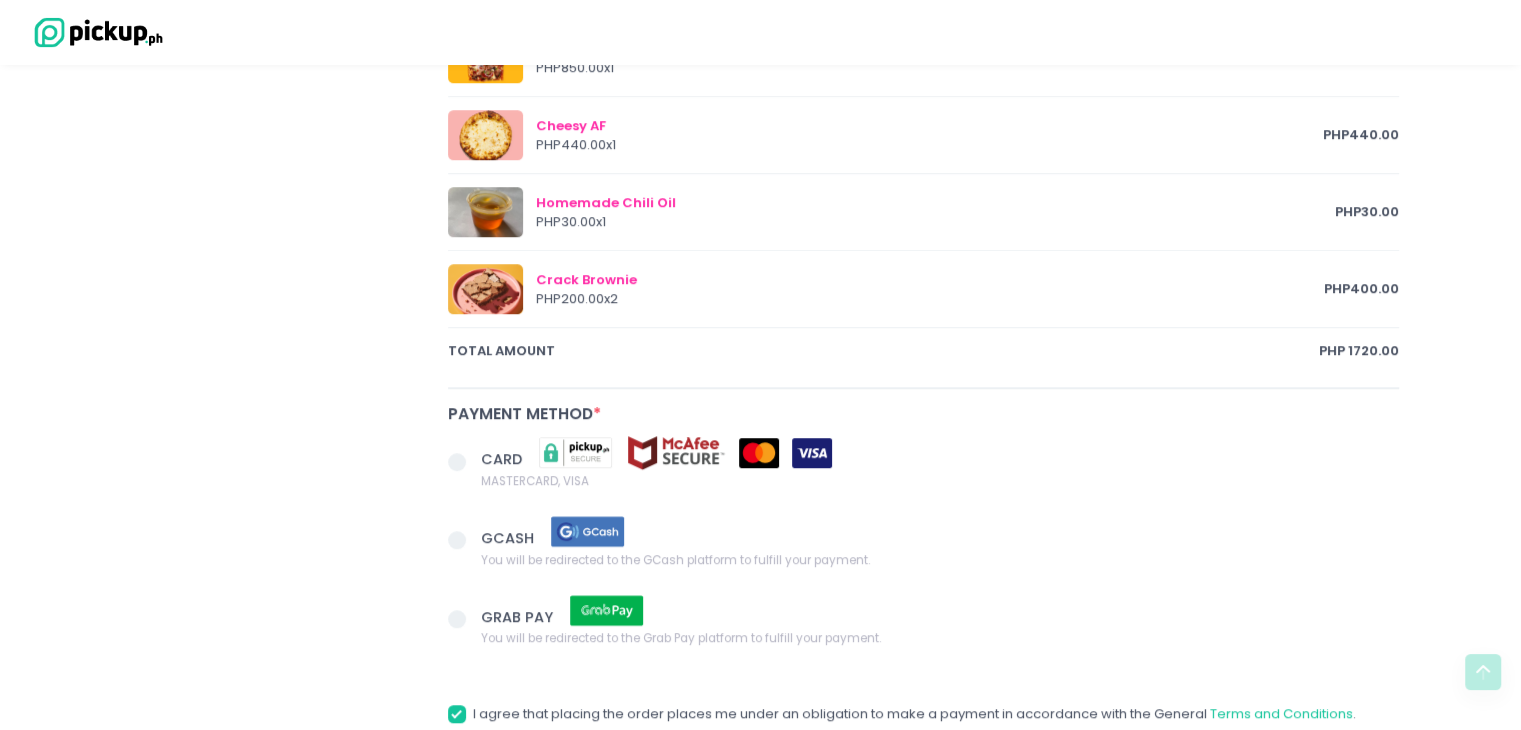 scroll, scrollTop: 1200, scrollLeft: 0, axis: vertical 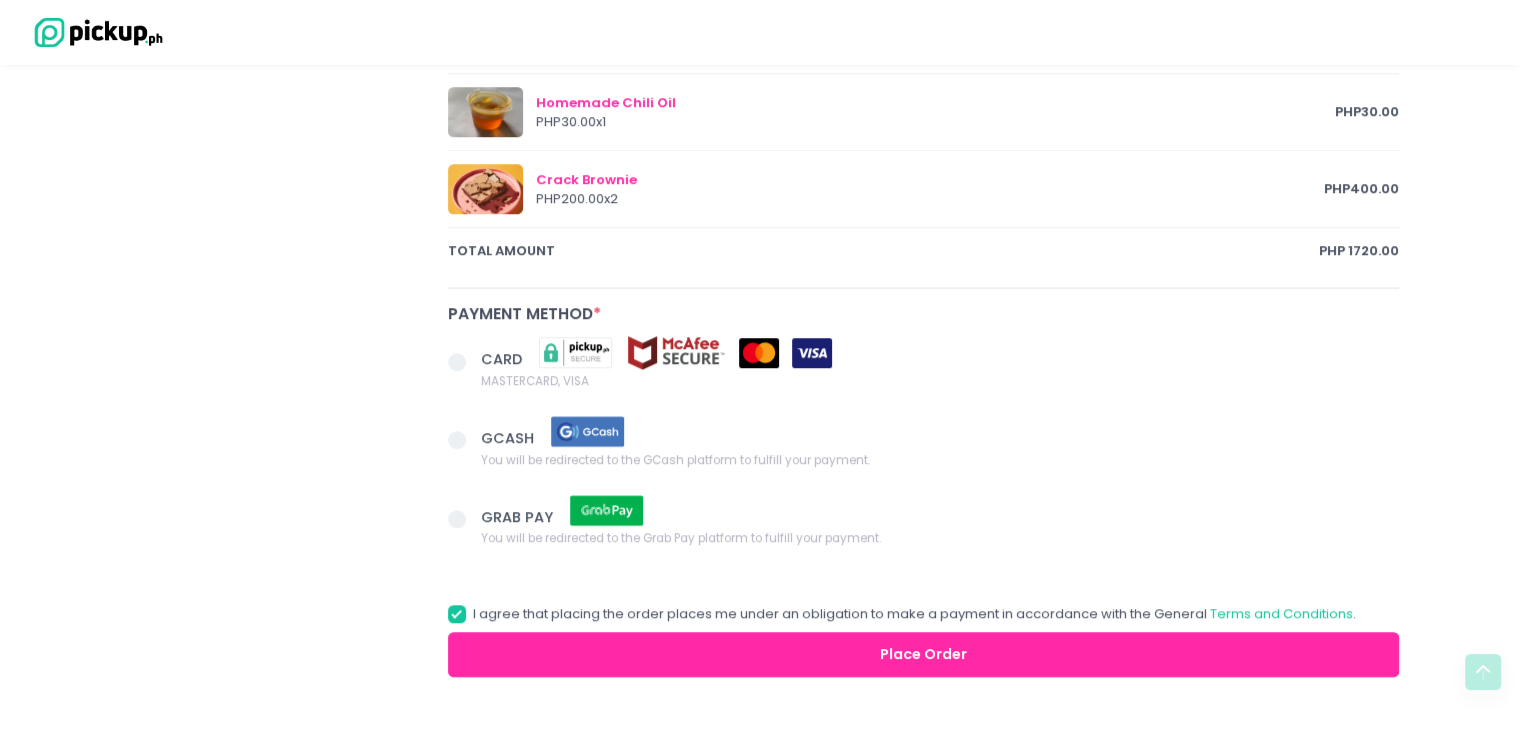 click at bounding box center (457, 362) 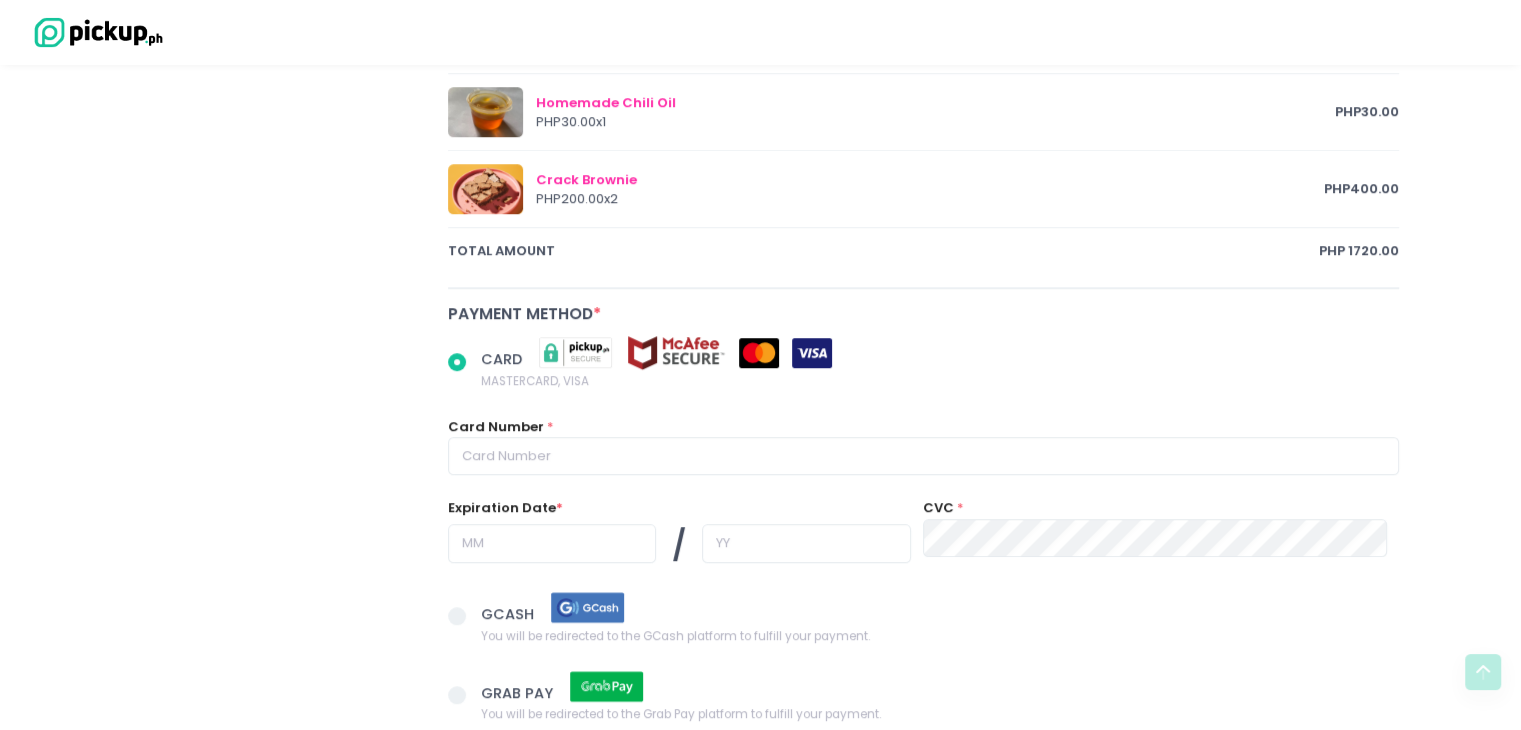 scroll, scrollTop: 1400, scrollLeft: 0, axis: vertical 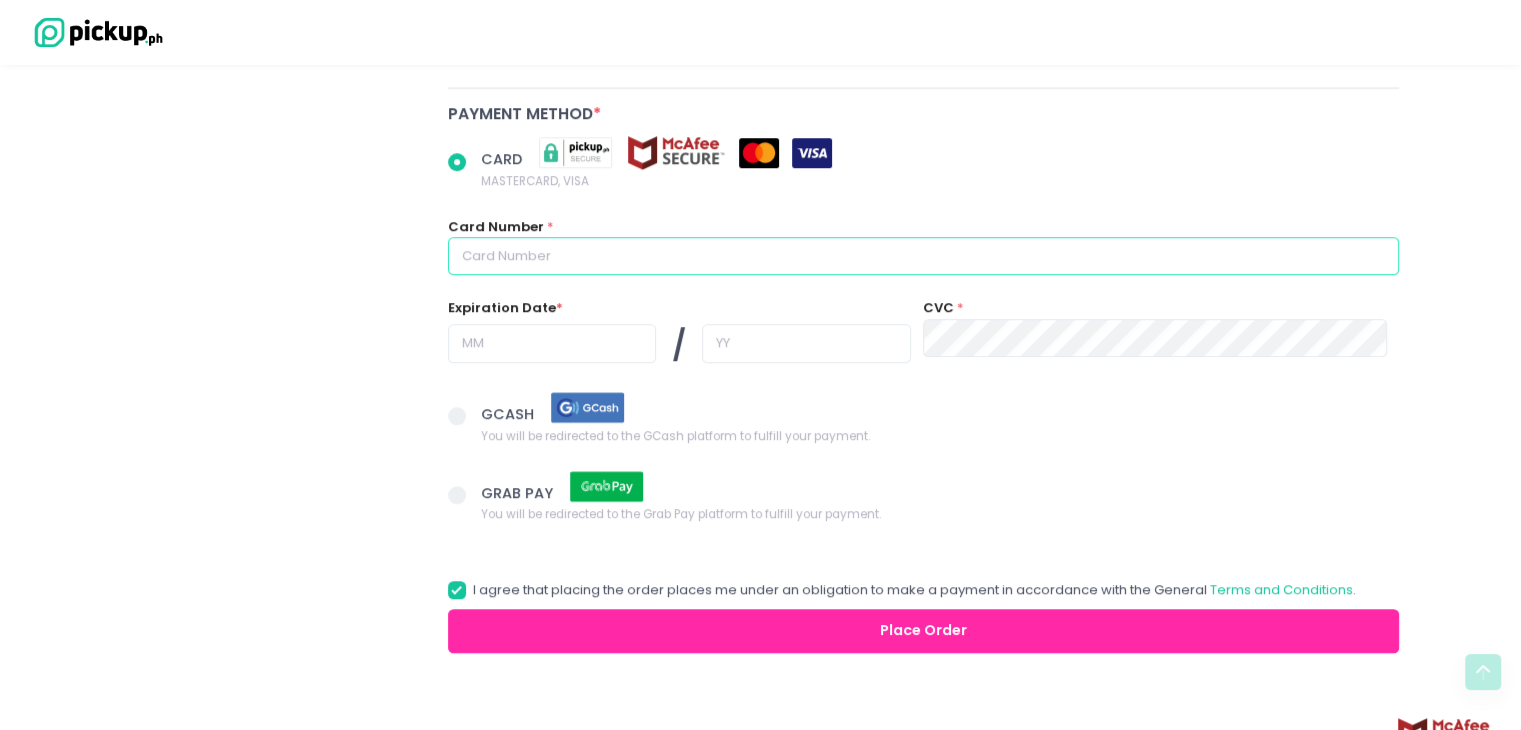 click at bounding box center [924, 256] 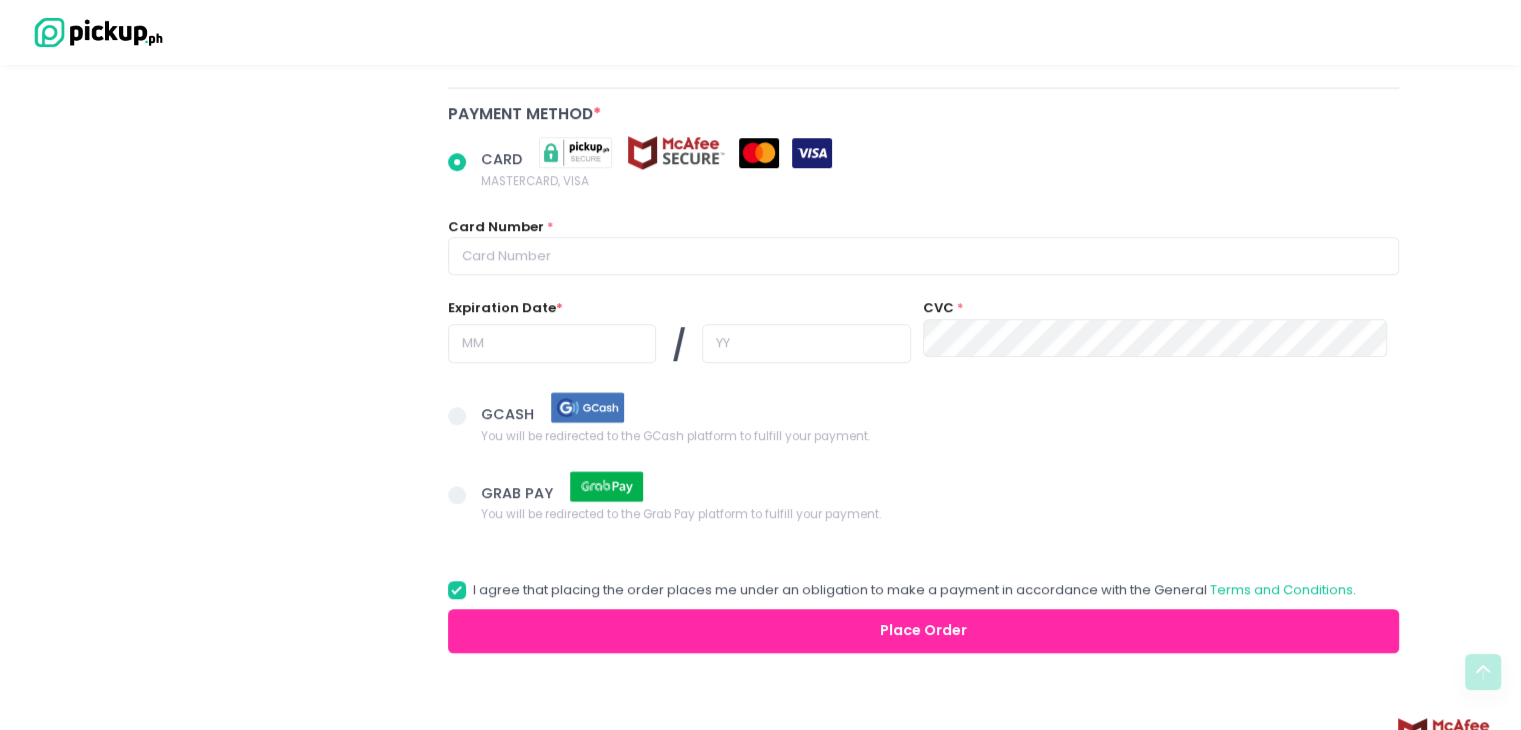 radio on "true" 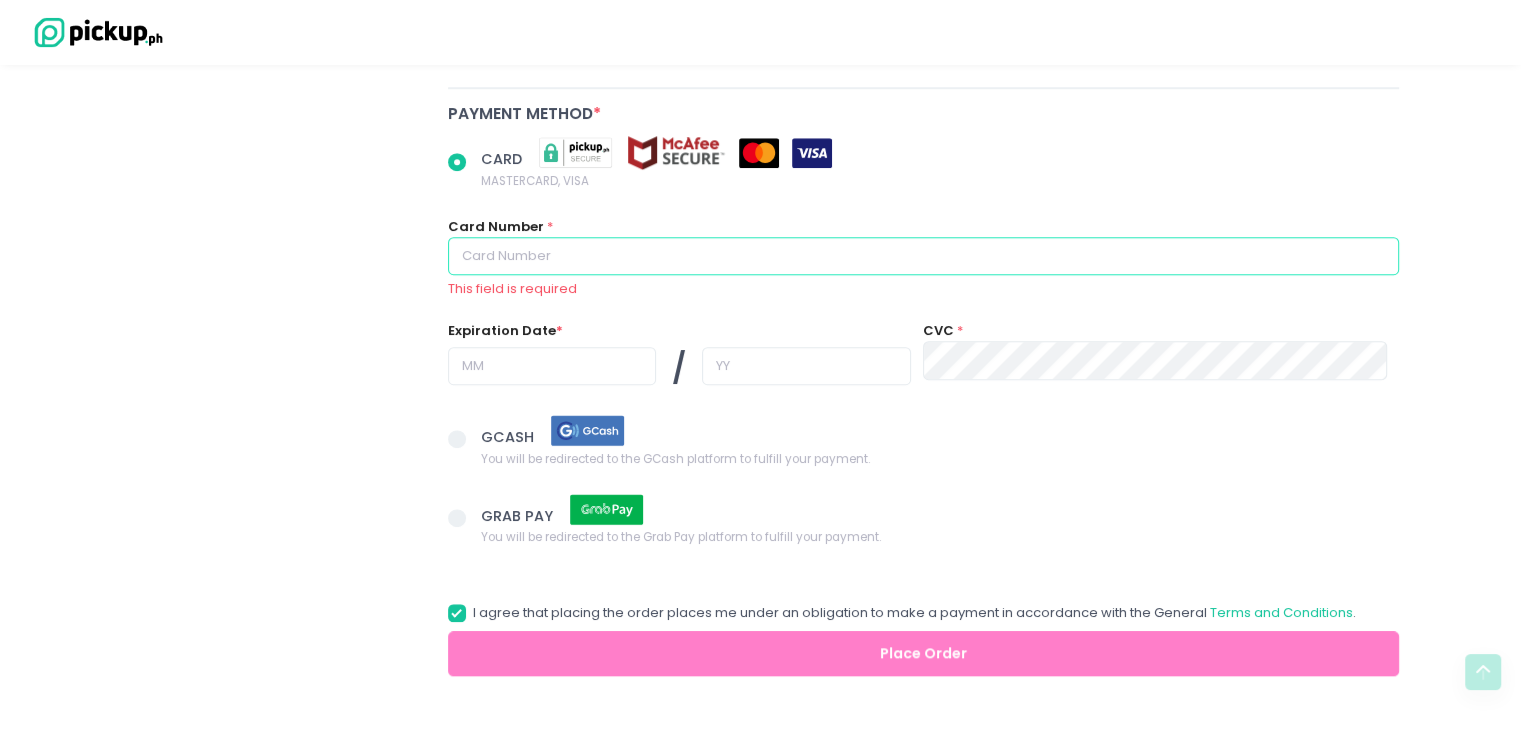 type on "4162950558585446" 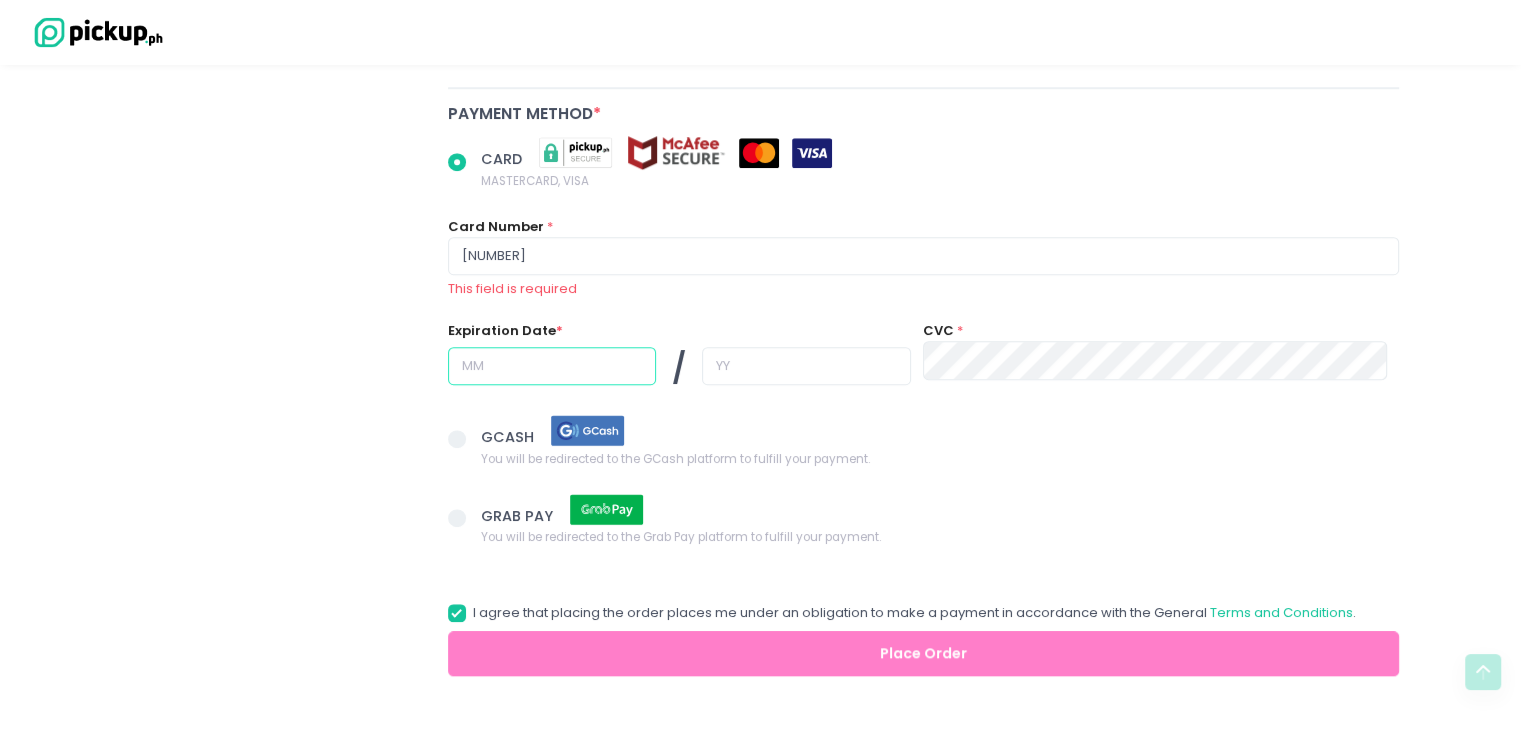 type on "08" 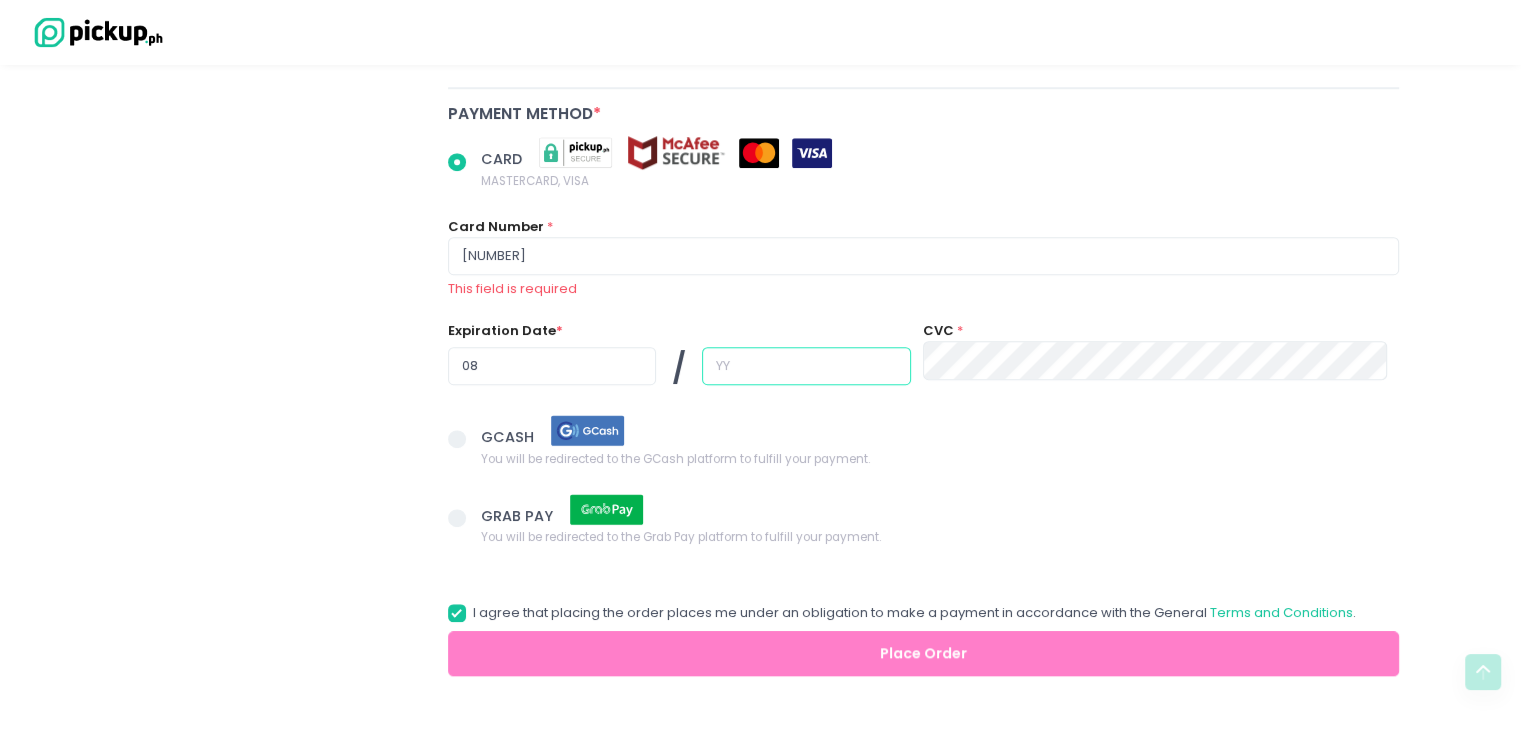 type on "29" 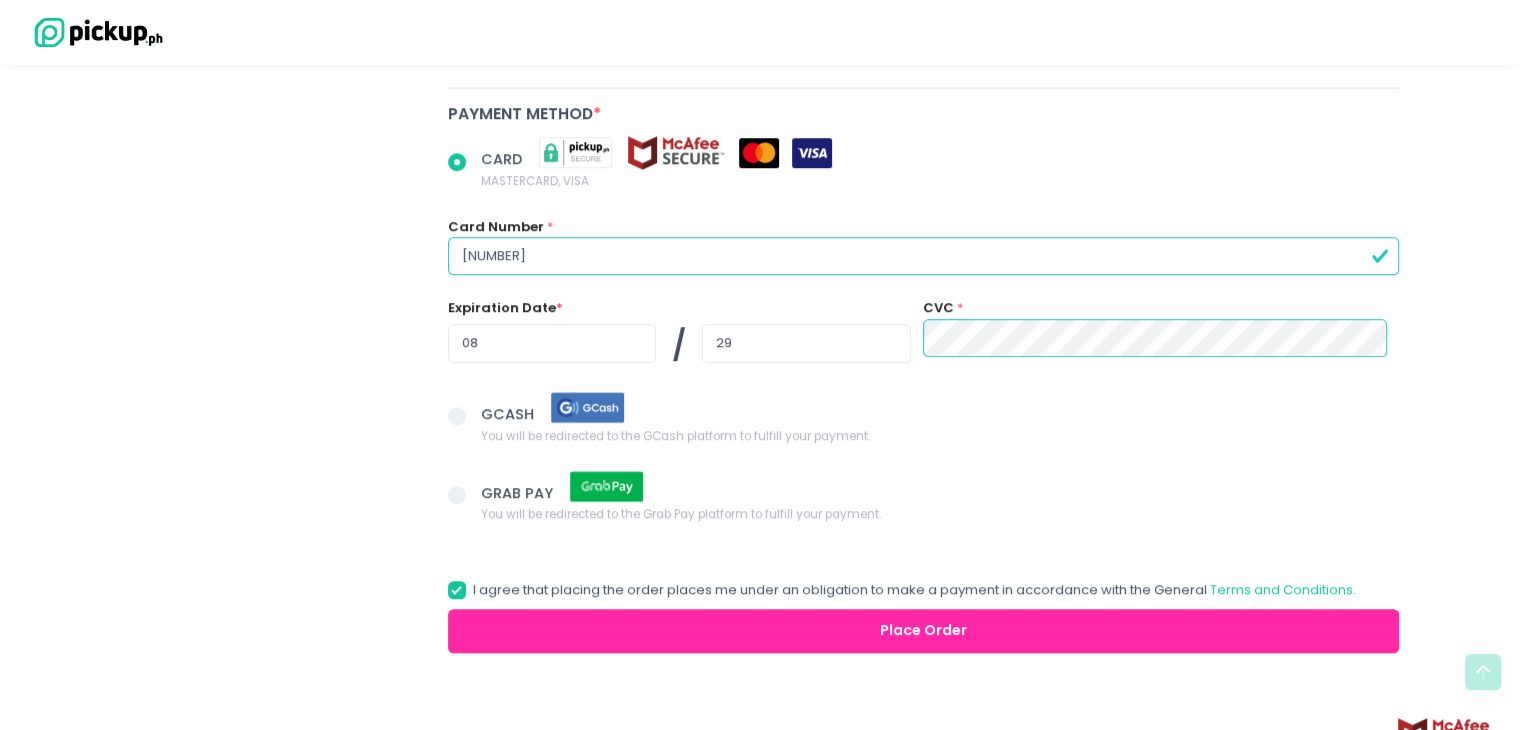 click on "GCASH   You will be redirected to the GCash platform to fulfill your payment." at bounding box center [923, 432] 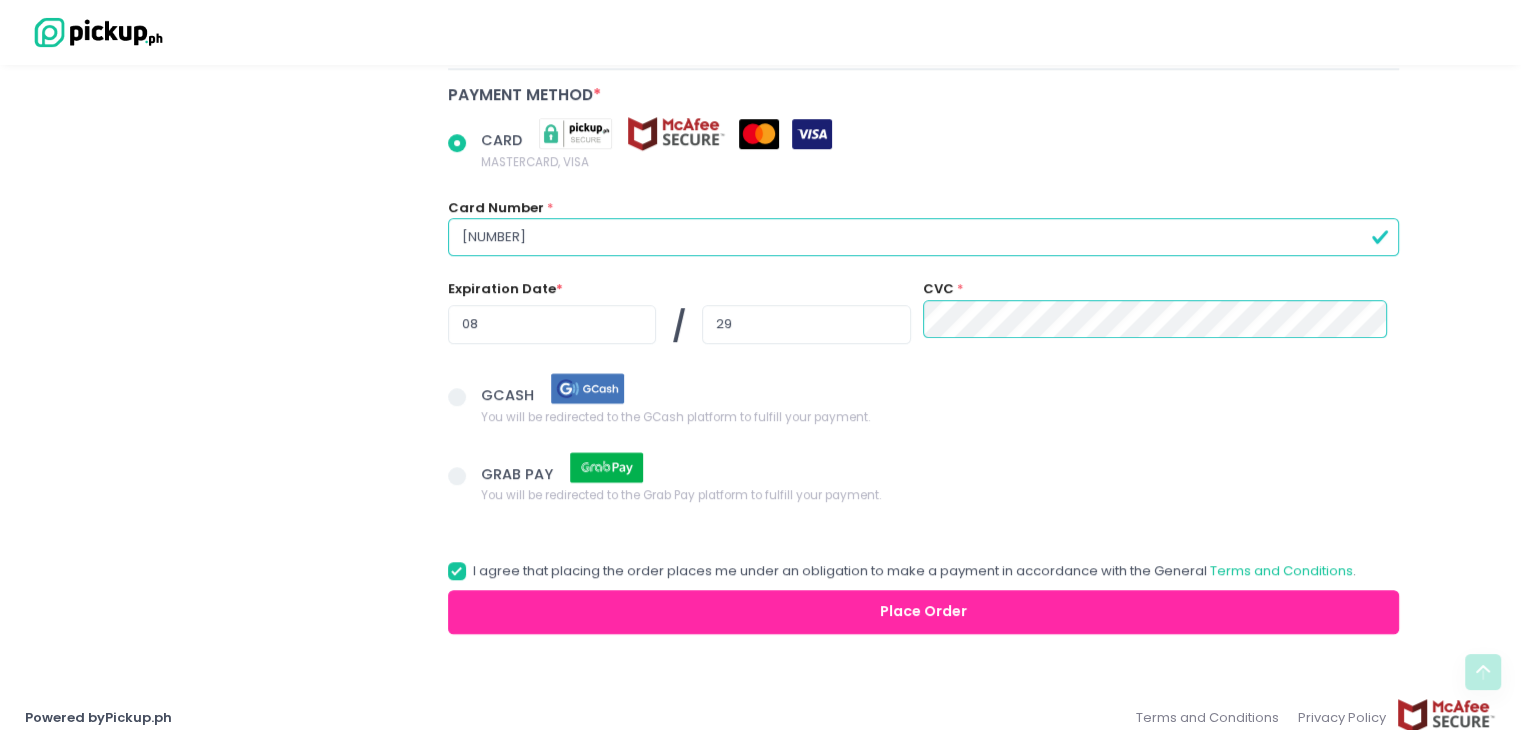 scroll, scrollTop: 1434, scrollLeft: 0, axis: vertical 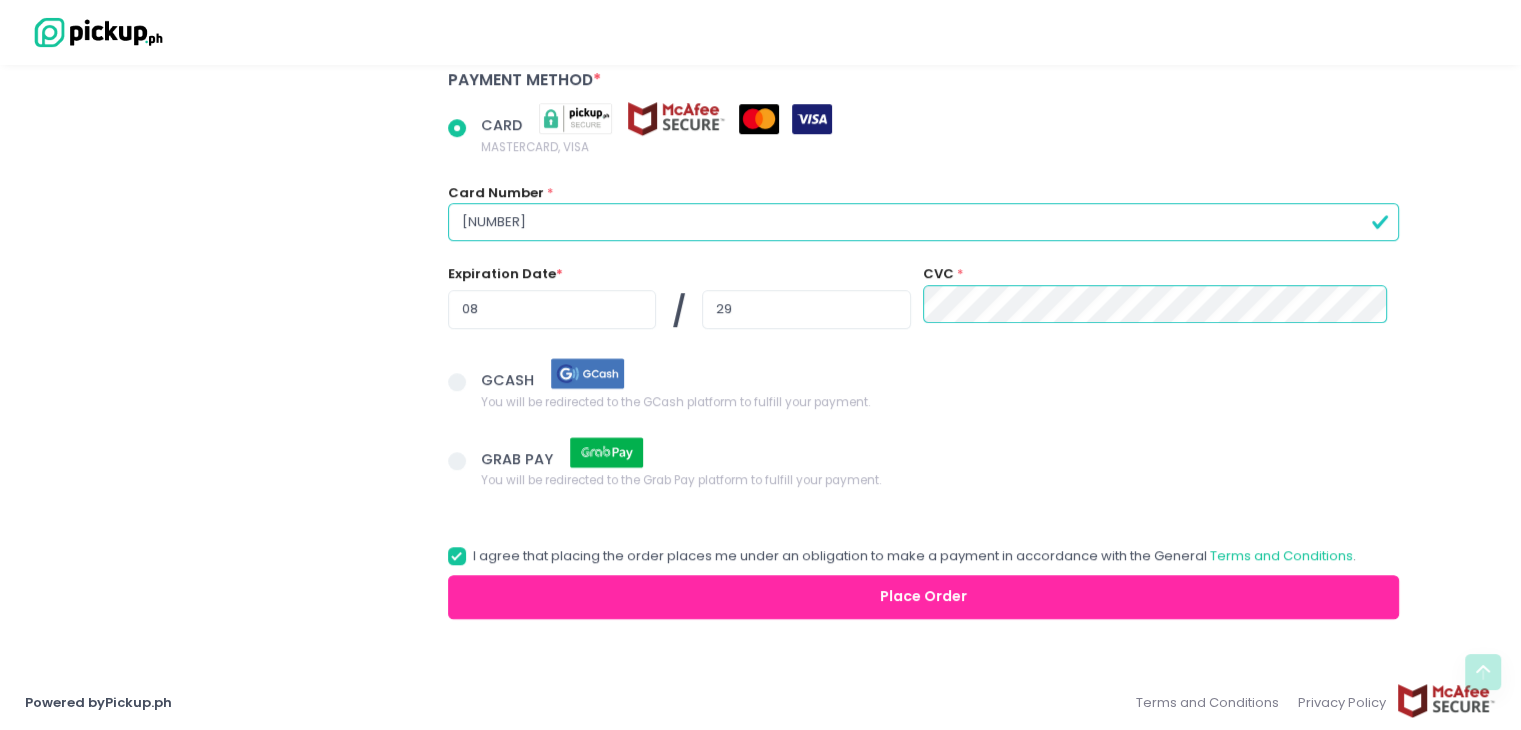 click on "Place Order" at bounding box center (924, 597) 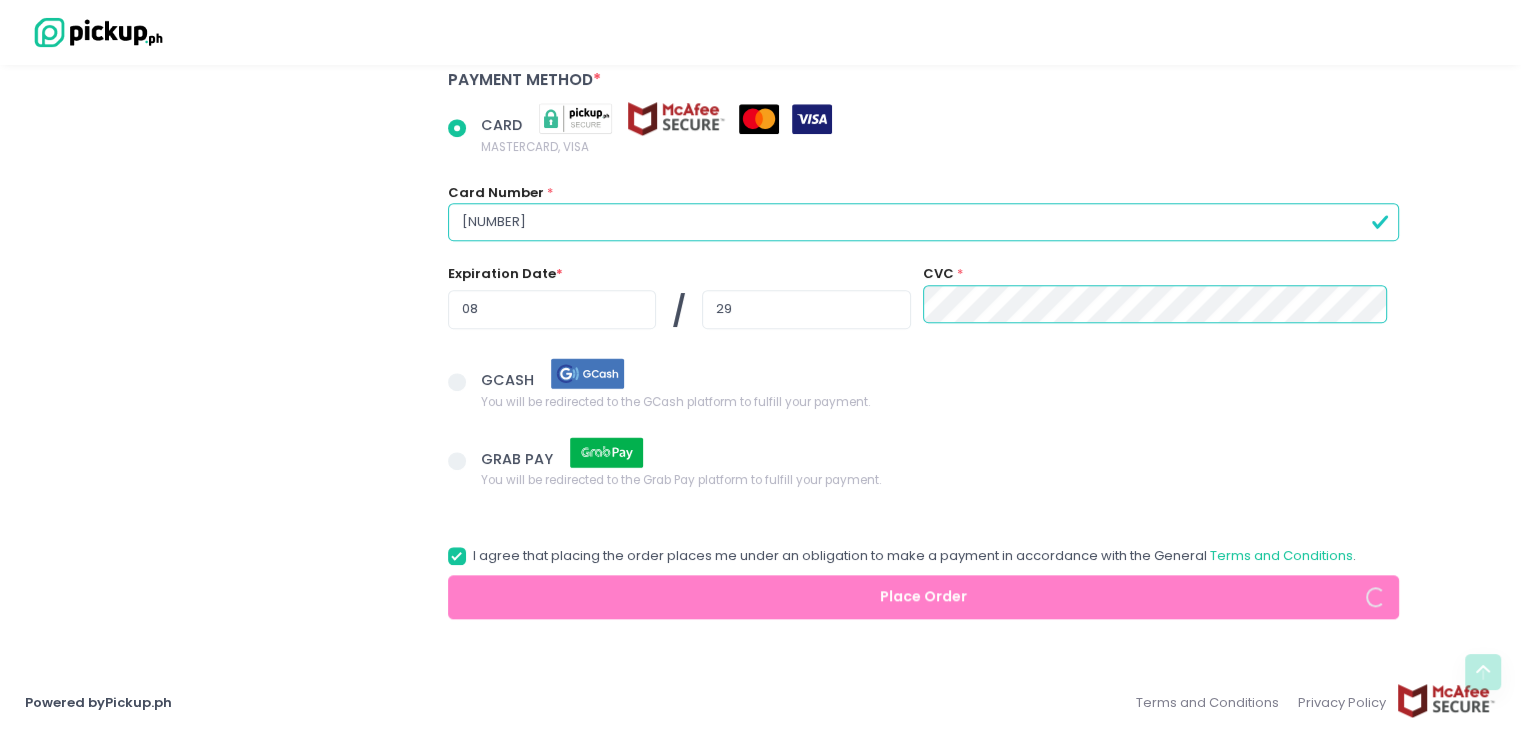 radio on "true" 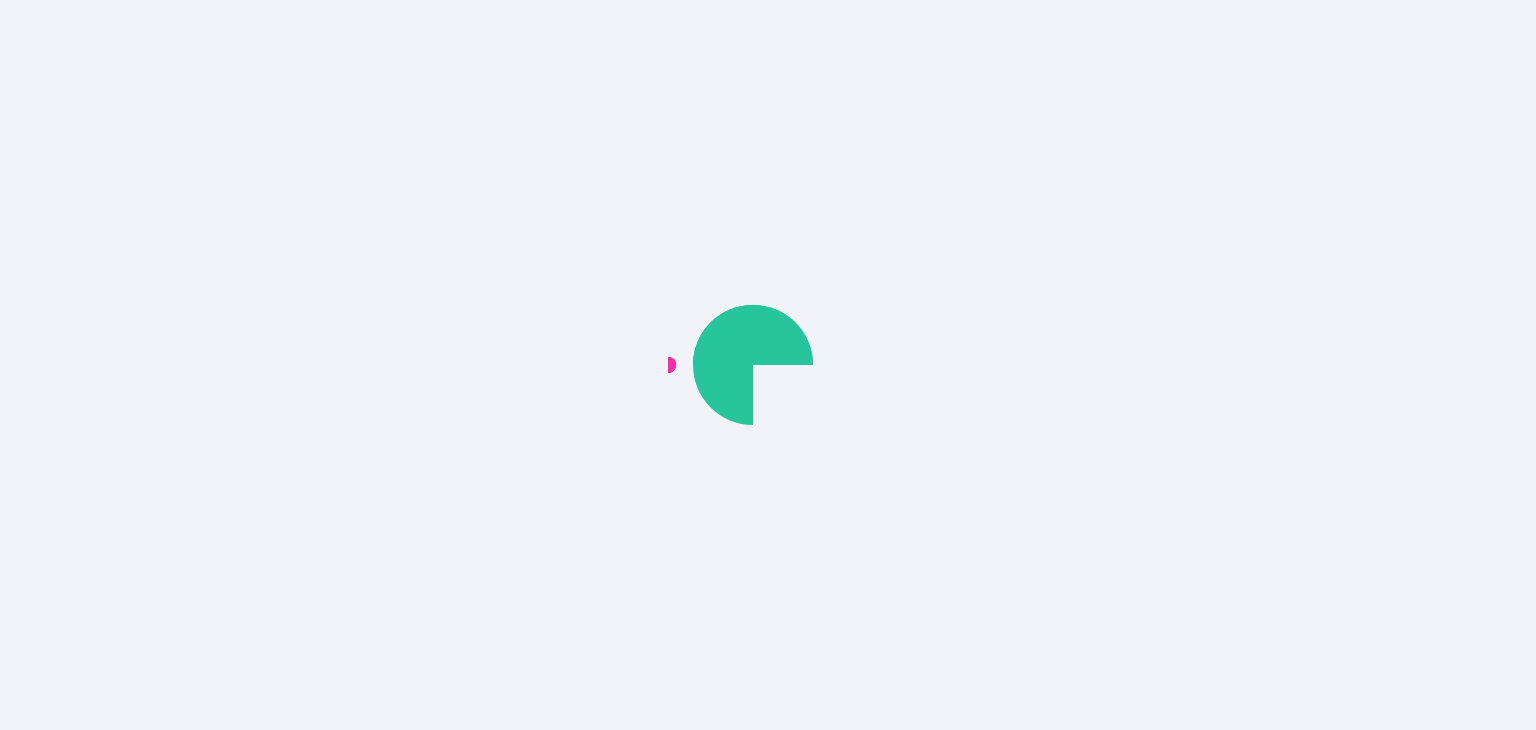 scroll, scrollTop: 0, scrollLeft: 0, axis: both 